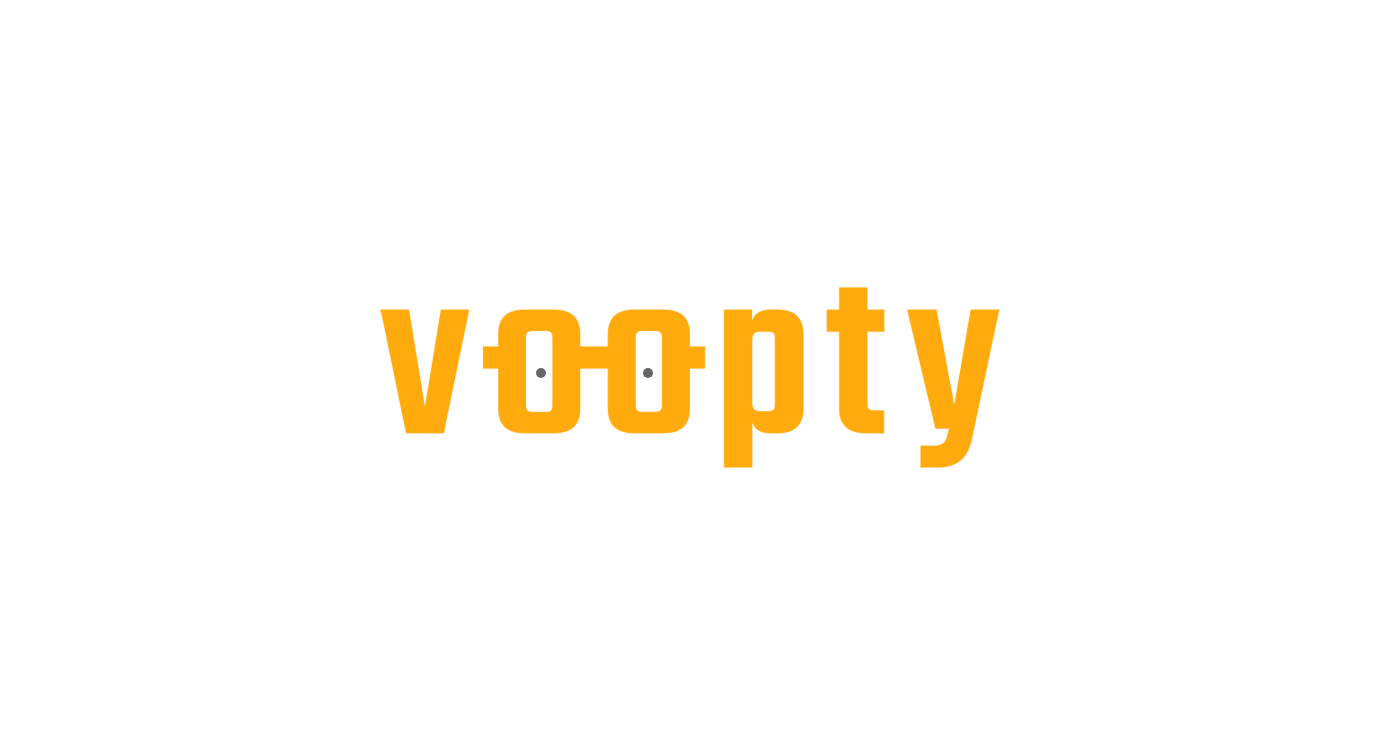 scroll, scrollTop: 0, scrollLeft: 0, axis: both 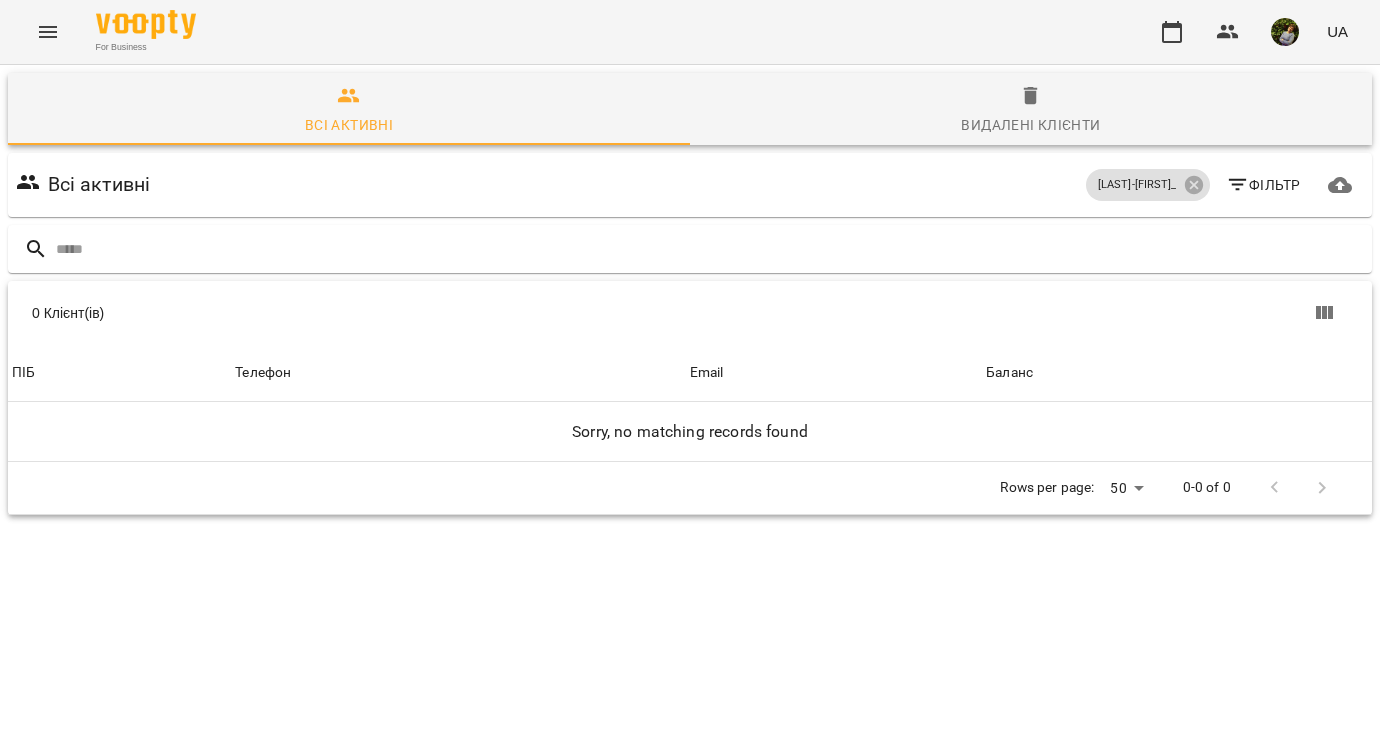 click 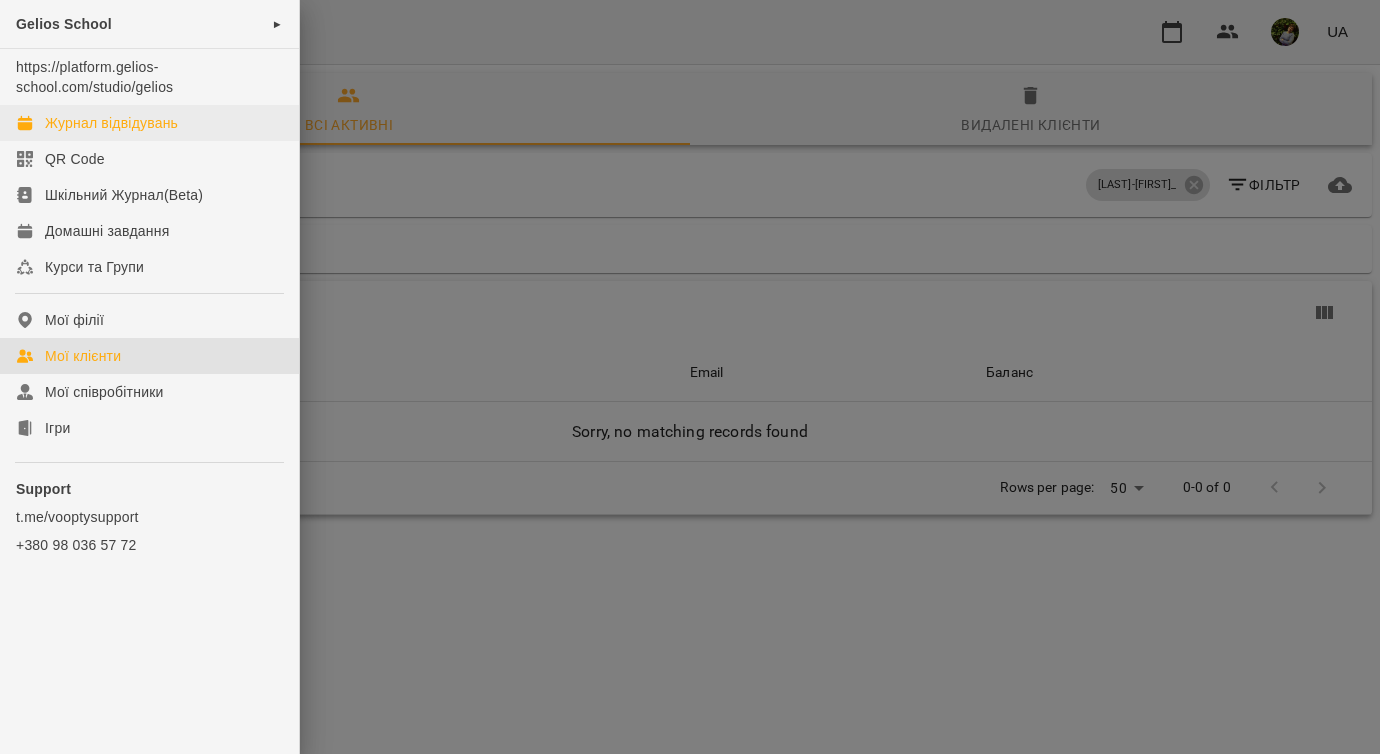 click on "Журнал відвідувань" at bounding box center (111, 123) 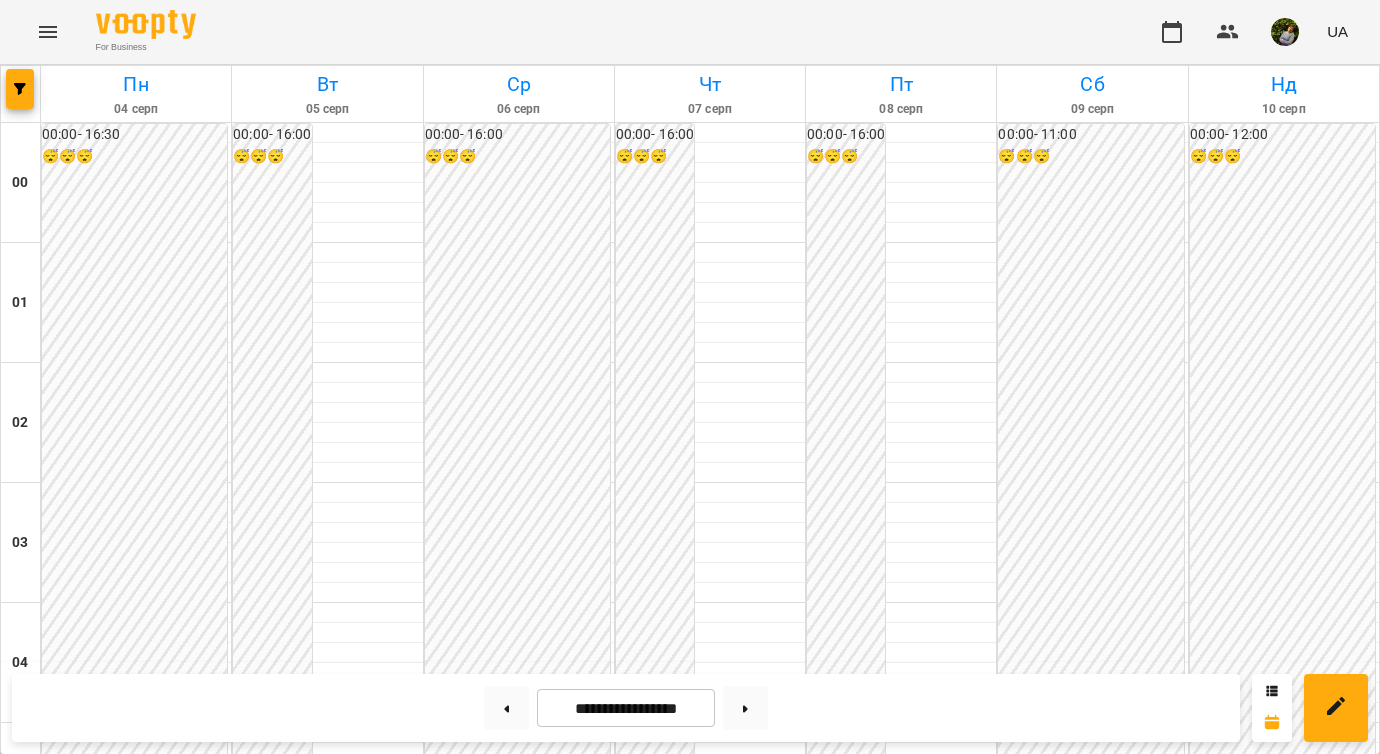 scroll, scrollTop: 1846, scrollLeft: 0, axis: vertical 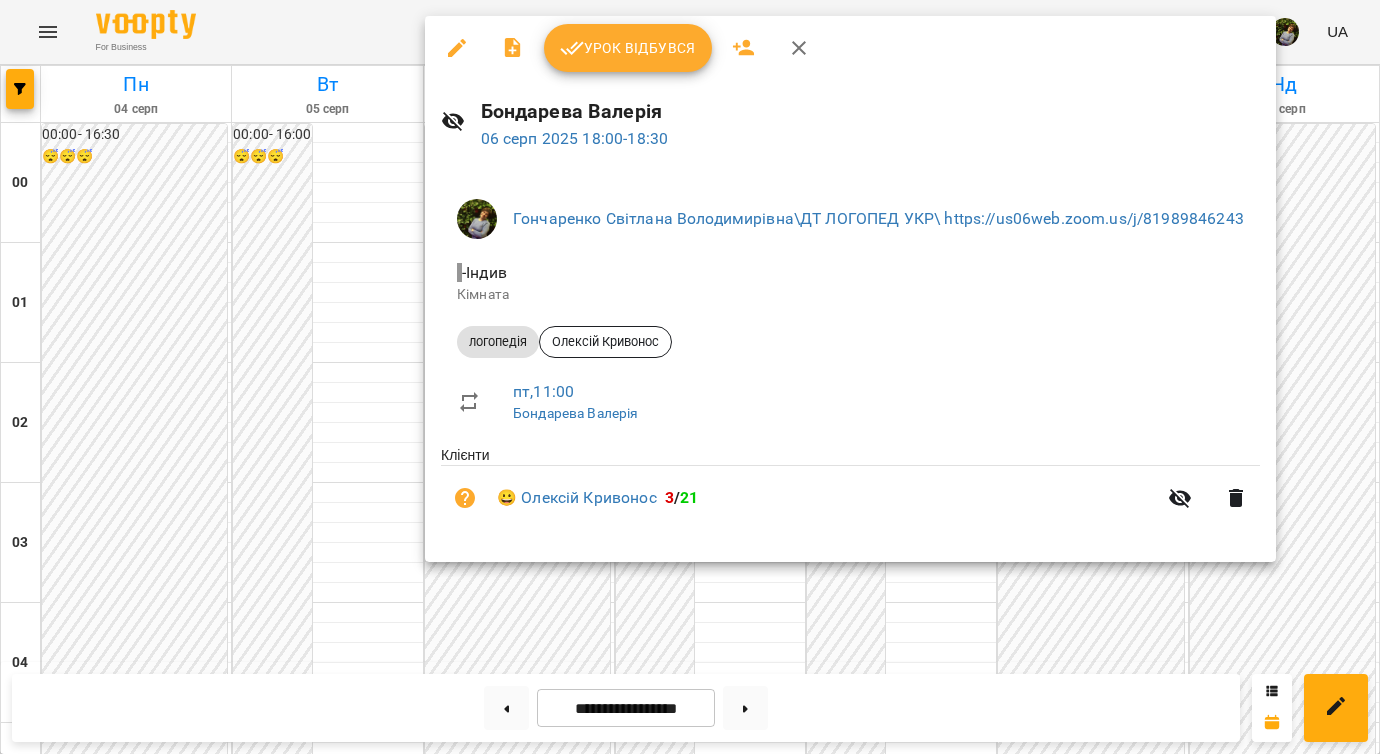 click at bounding box center [690, 377] 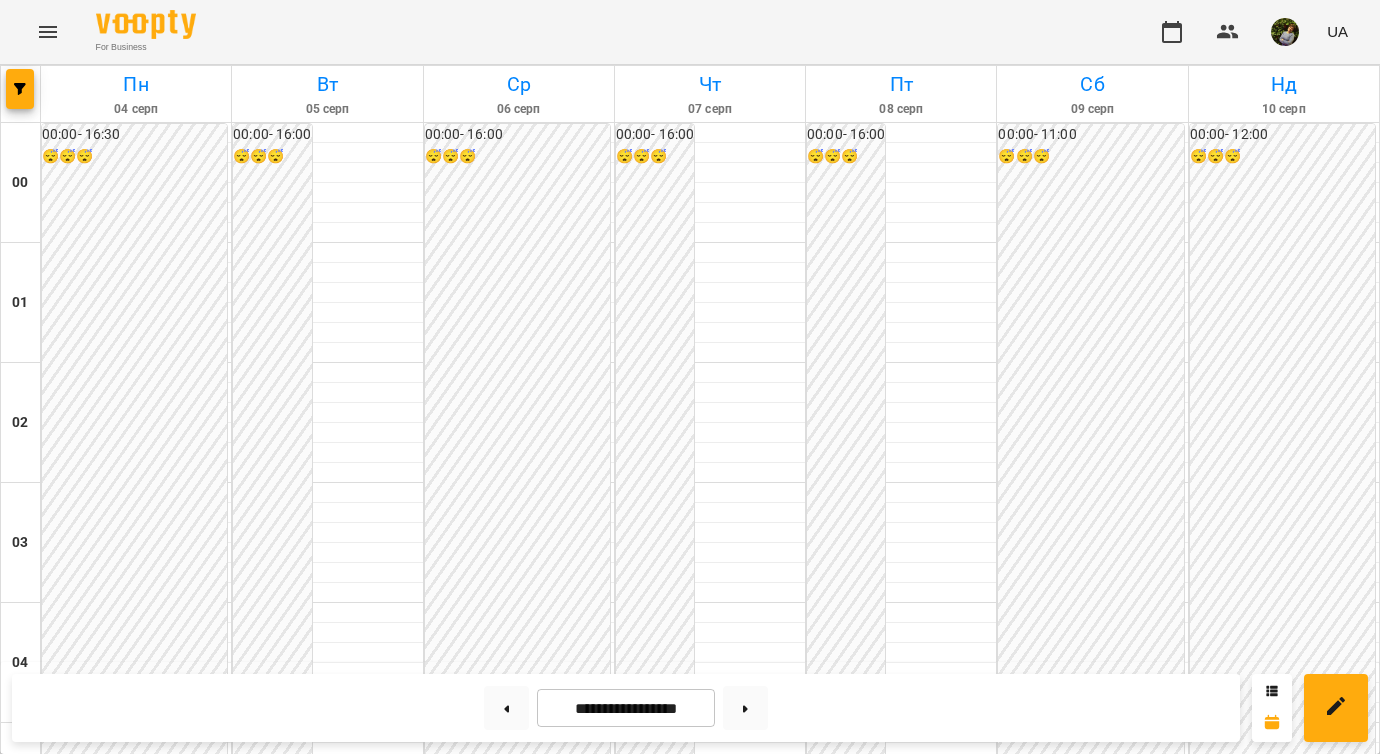 click on "19:00" at bounding box center (519, 2431) 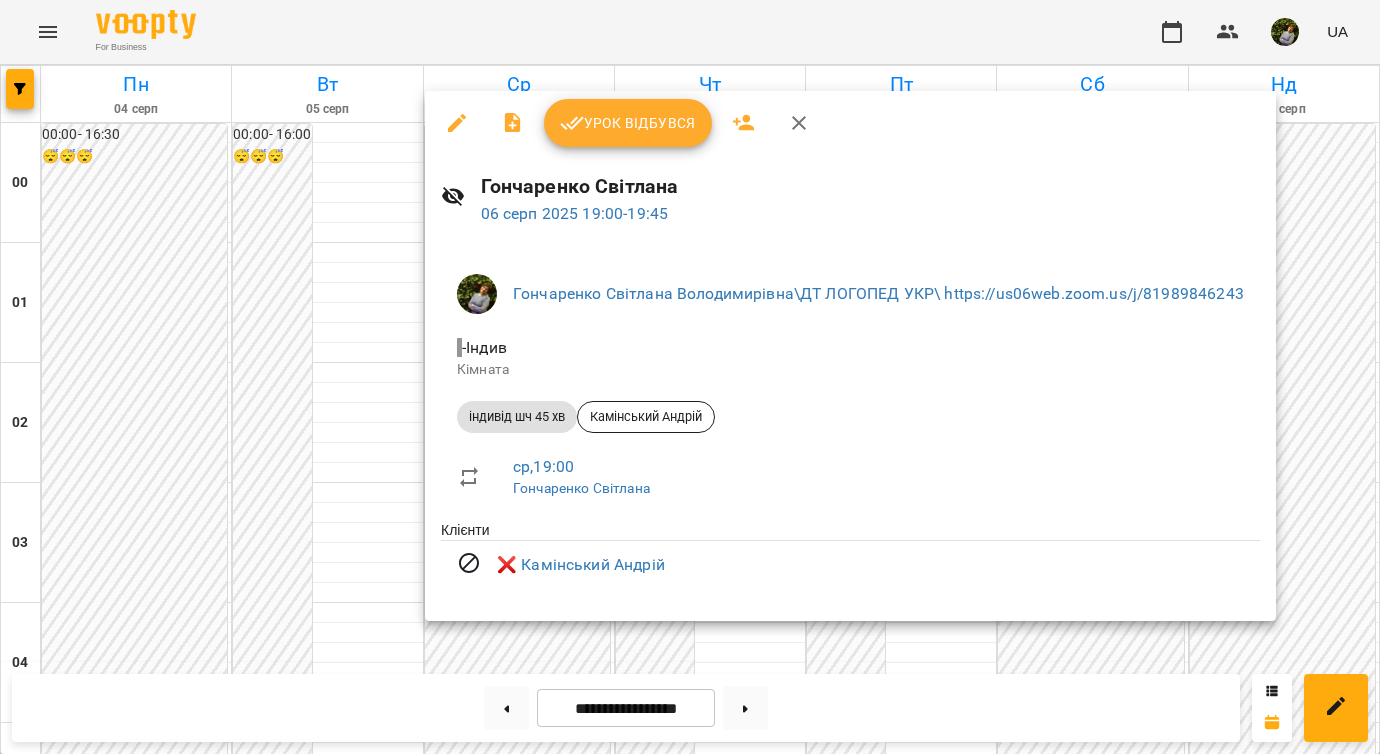 click at bounding box center [690, 377] 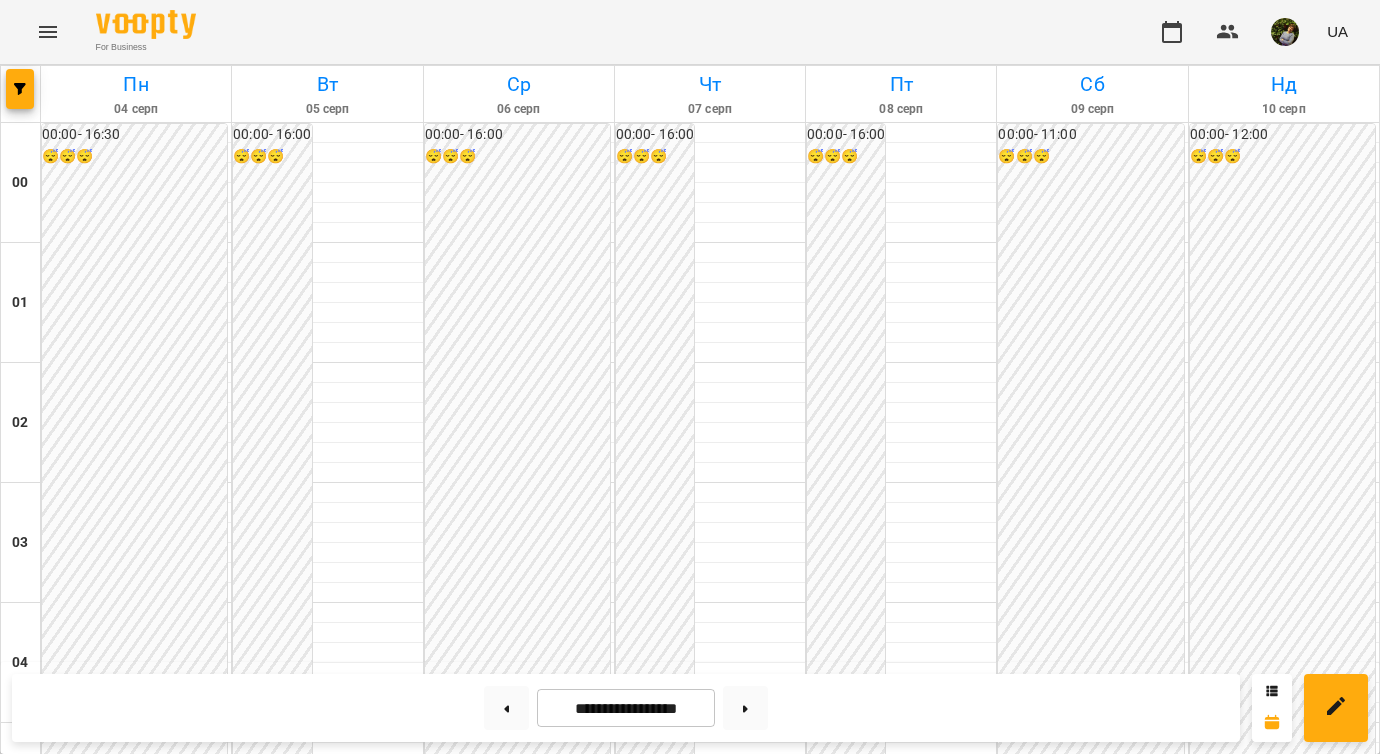 click on "19:00" at bounding box center [519, 2431] 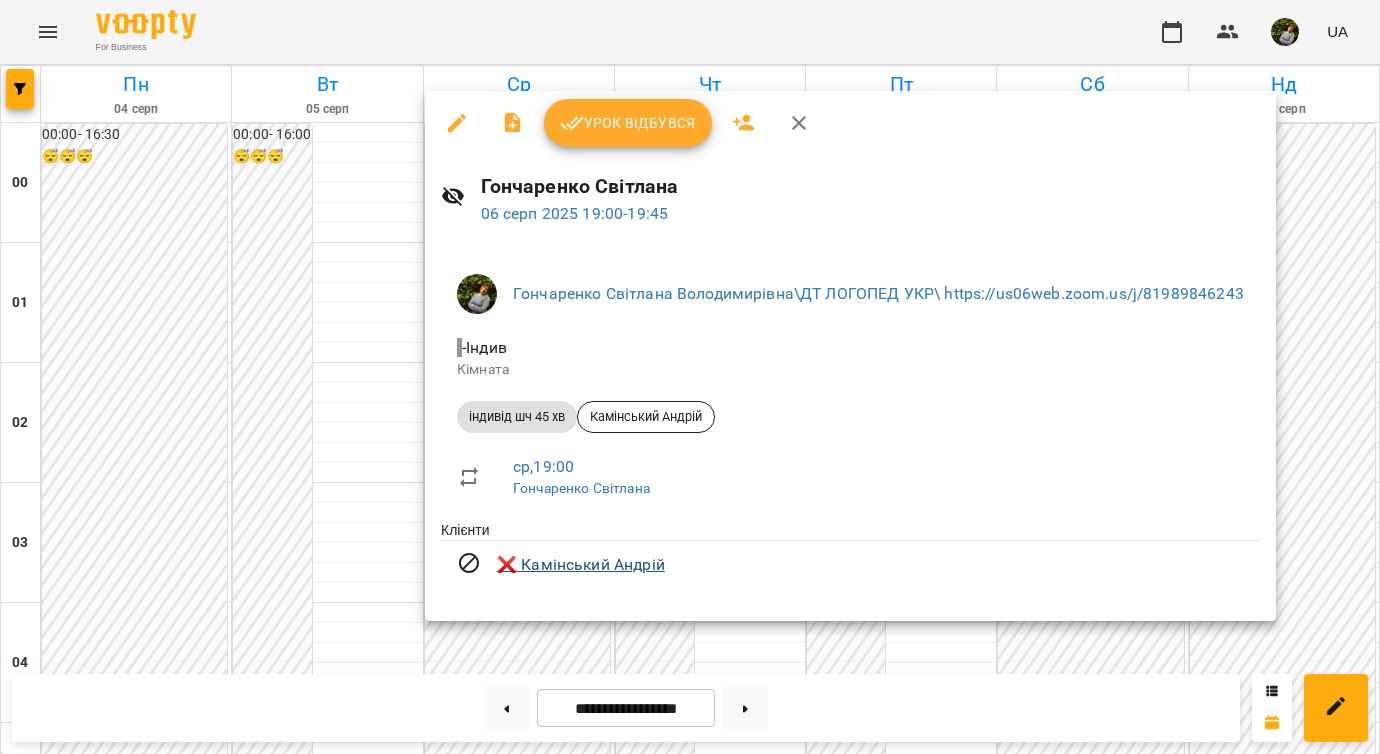click on "❌   [LAST] [FIRST]" at bounding box center [581, 565] 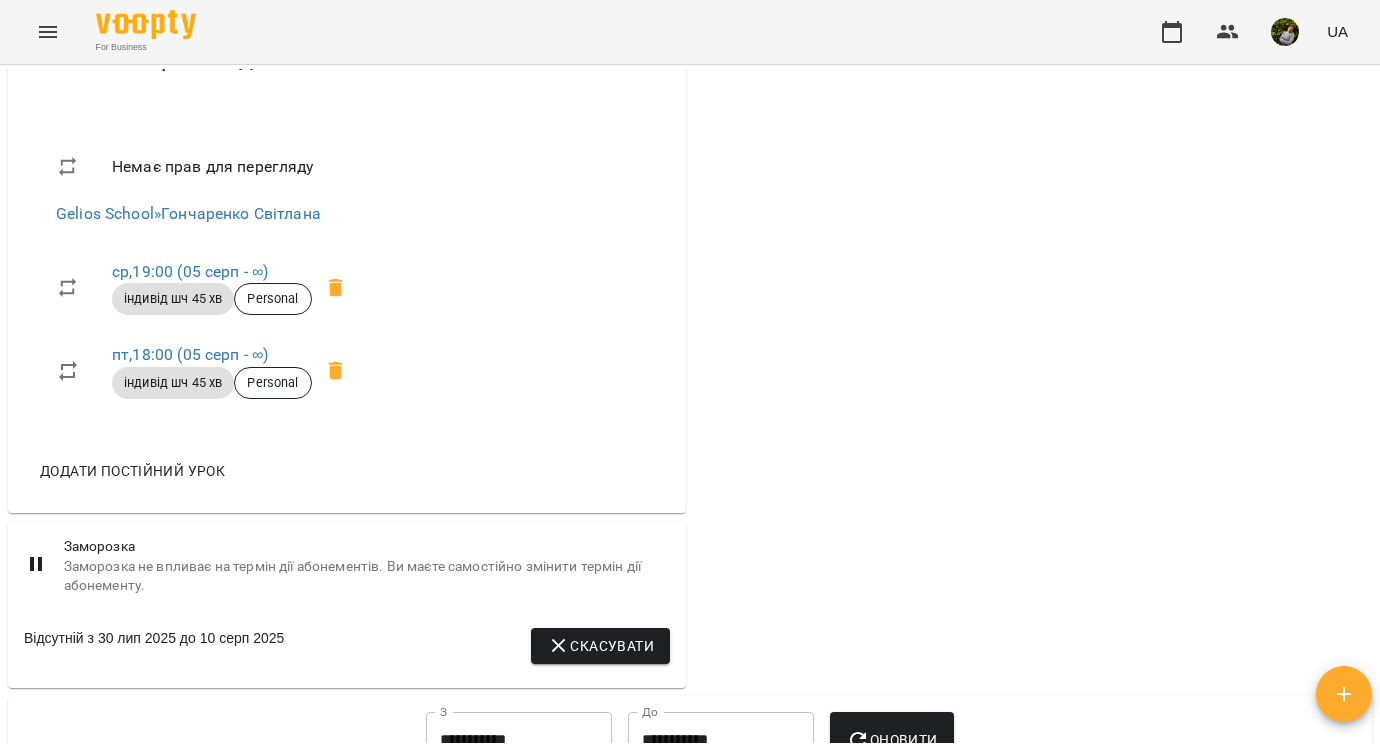 scroll, scrollTop: 1379, scrollLeft: 0, axis: vertical 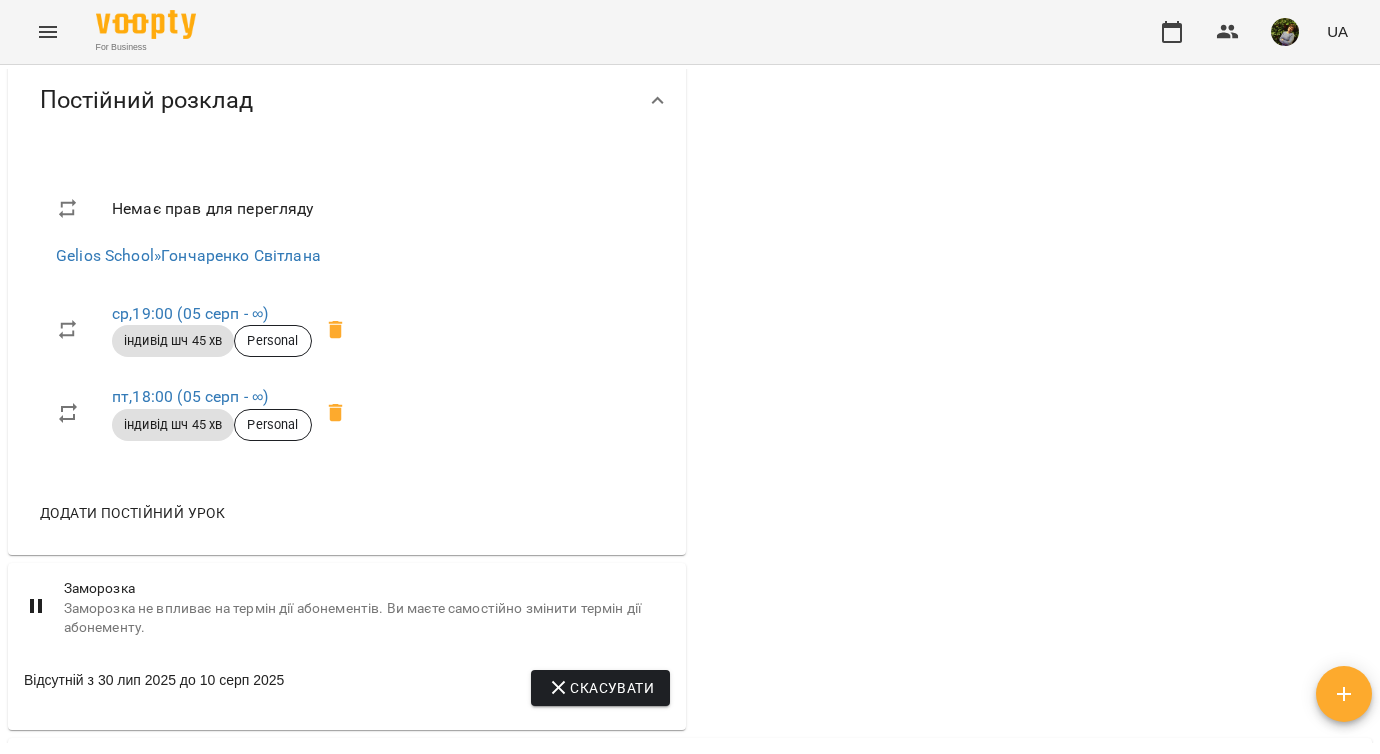 click 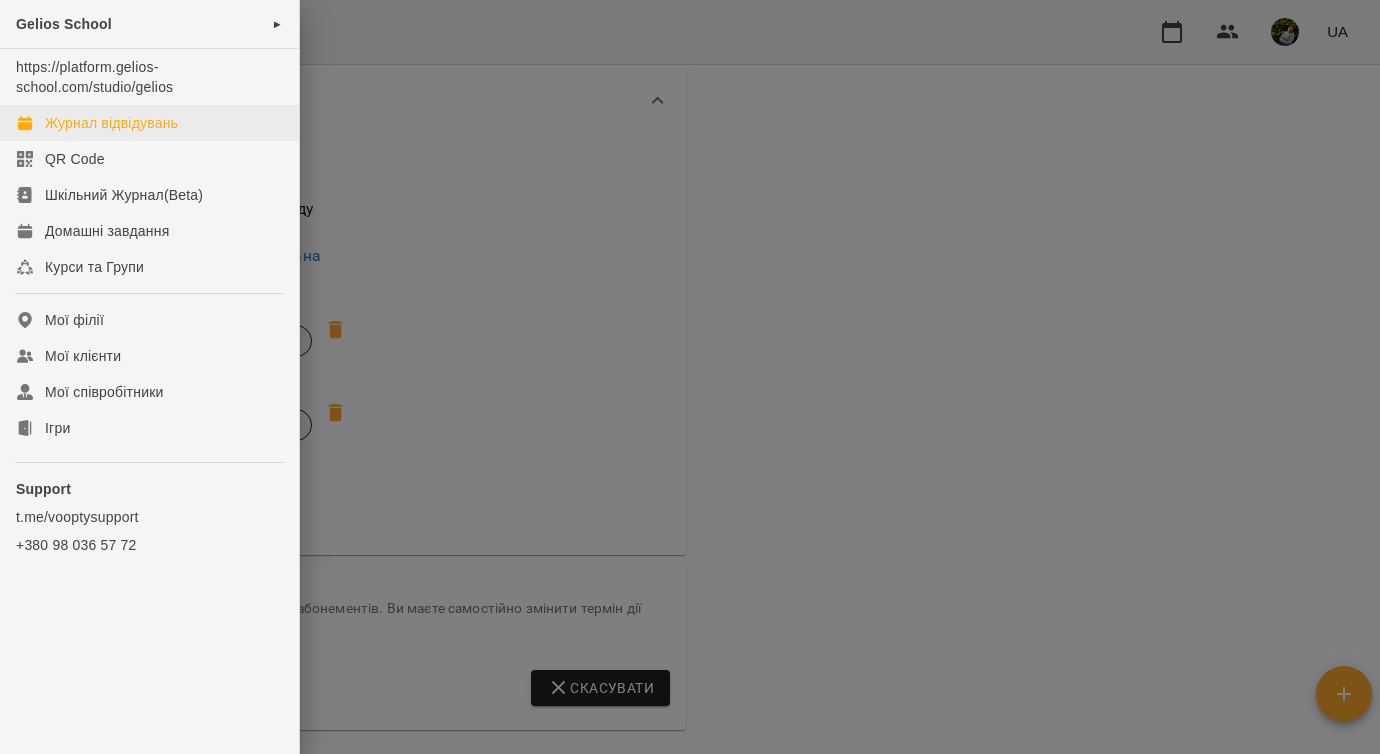 click on "Журнал відвідувань" at bounding box center [111, 123] 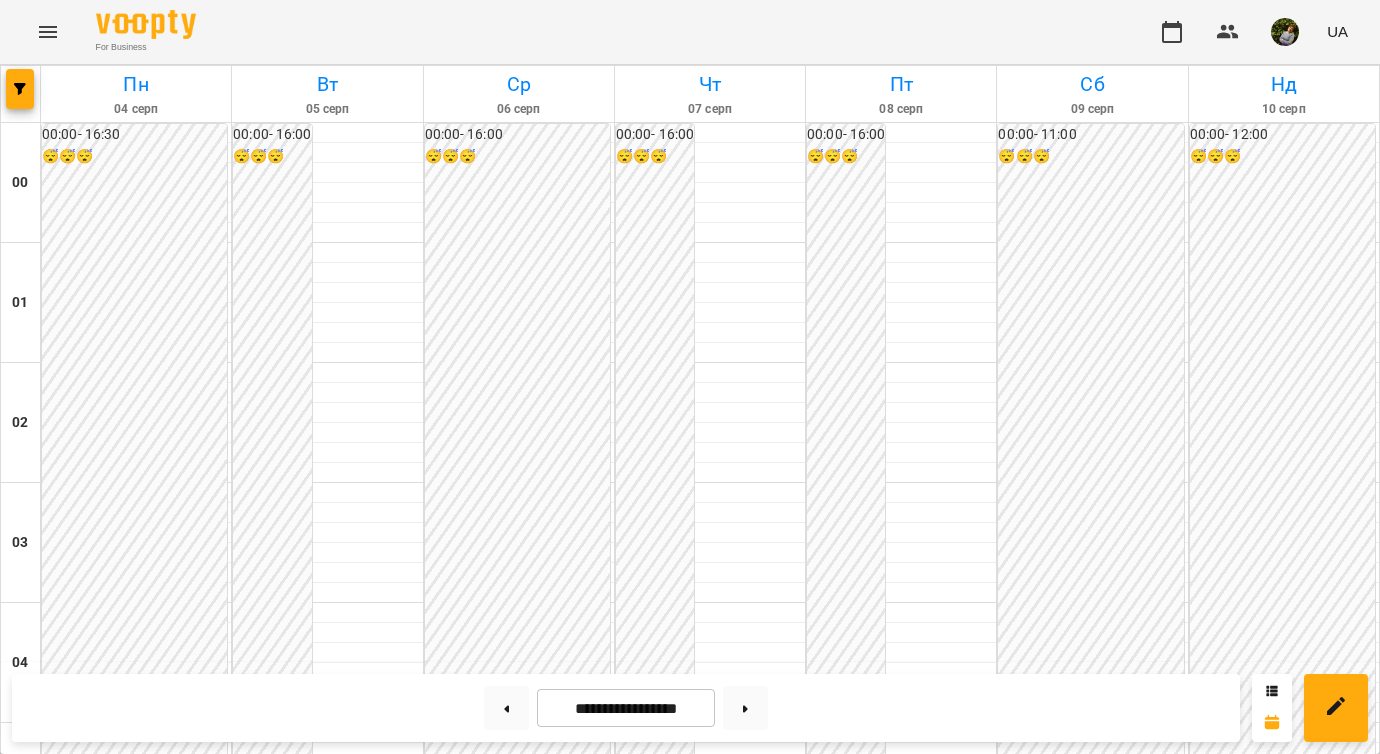 scroll, scrollTop: 1774, scrollLeft: 0, axis: vertical 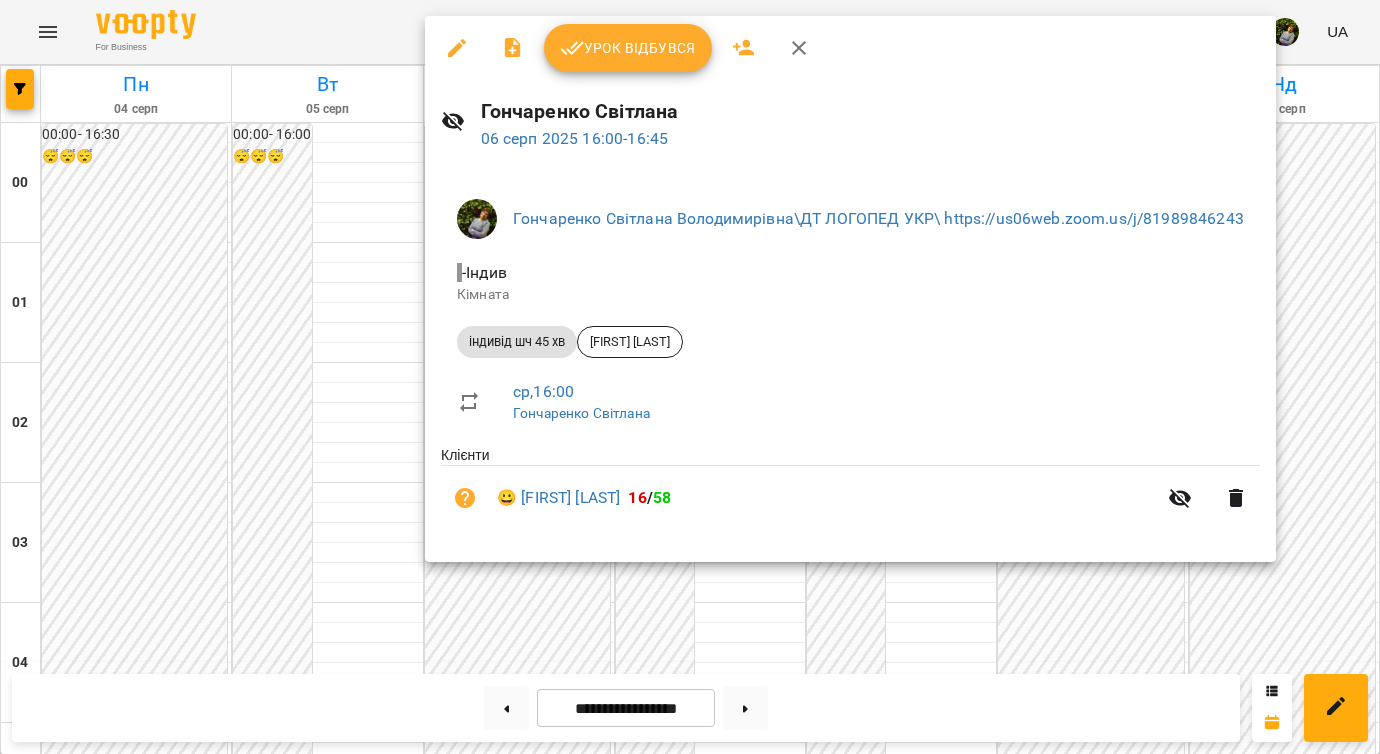 click at bounding box center (690, 377) 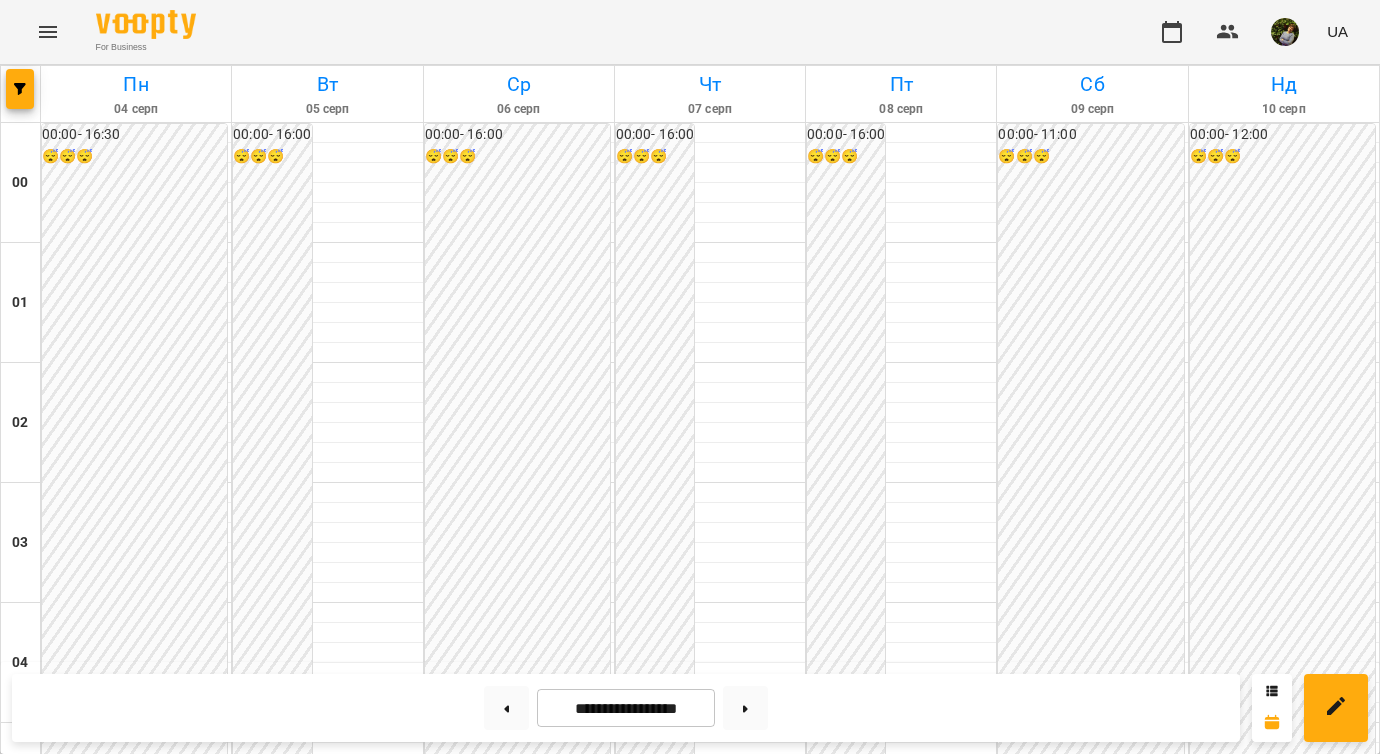 scroll, scrollTop: 1892, scrollLeft: 0, axis: vertical 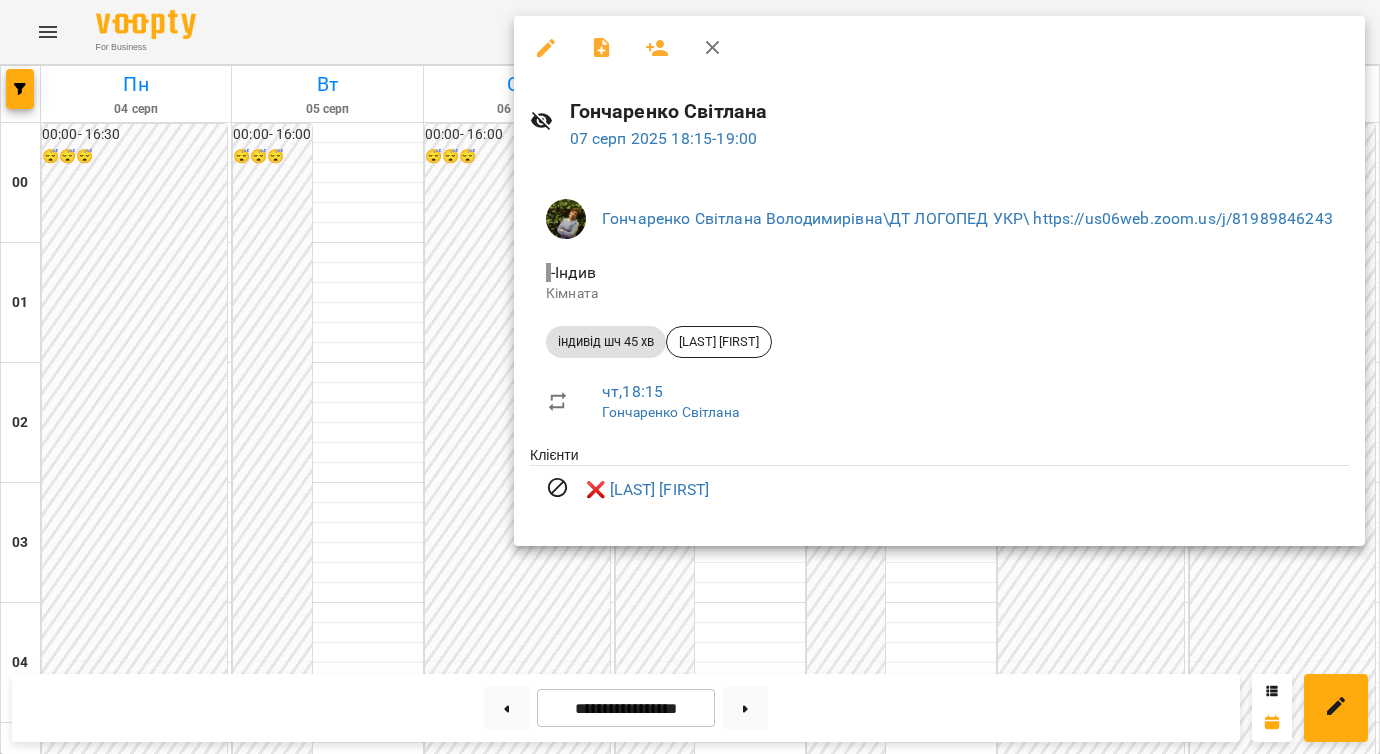 click at bounding box center [690, 377] 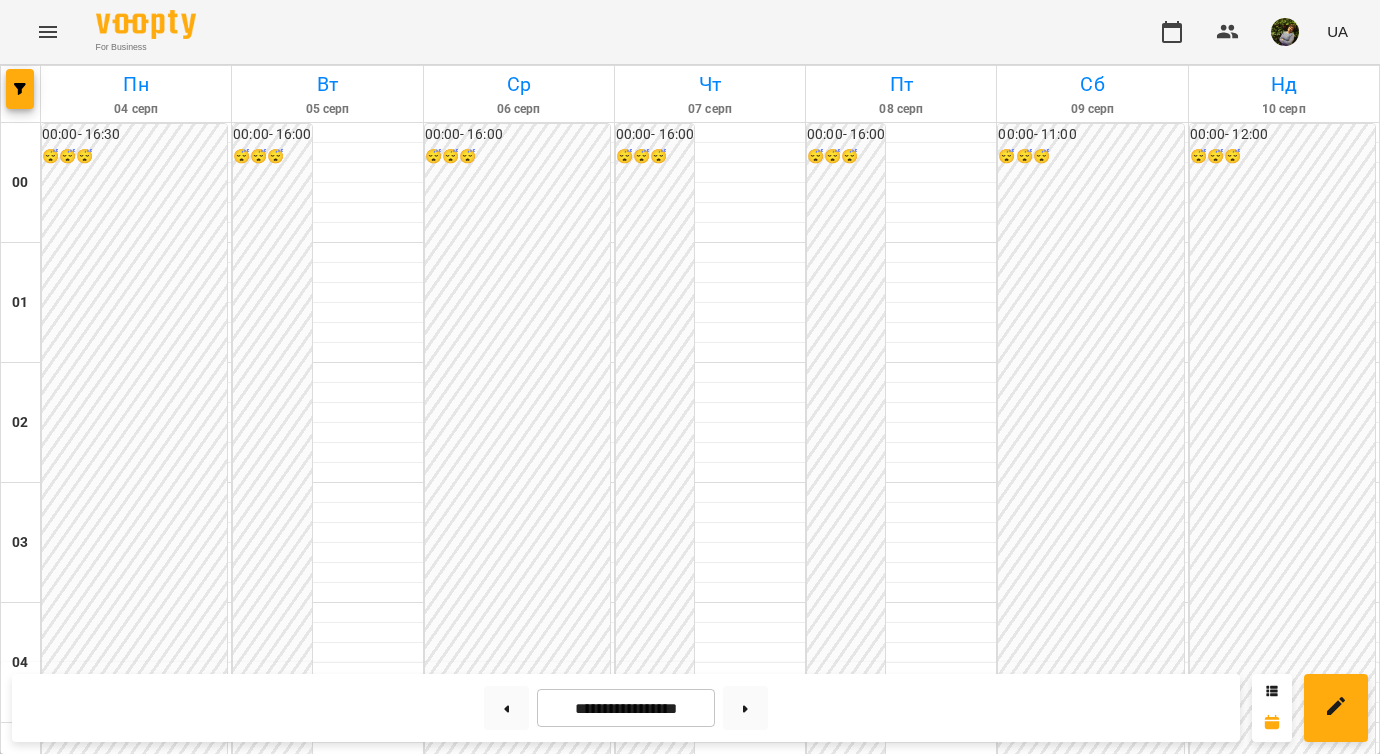 scroll, scrollTop: 1244, scrollLeft: 0, axis: vertical 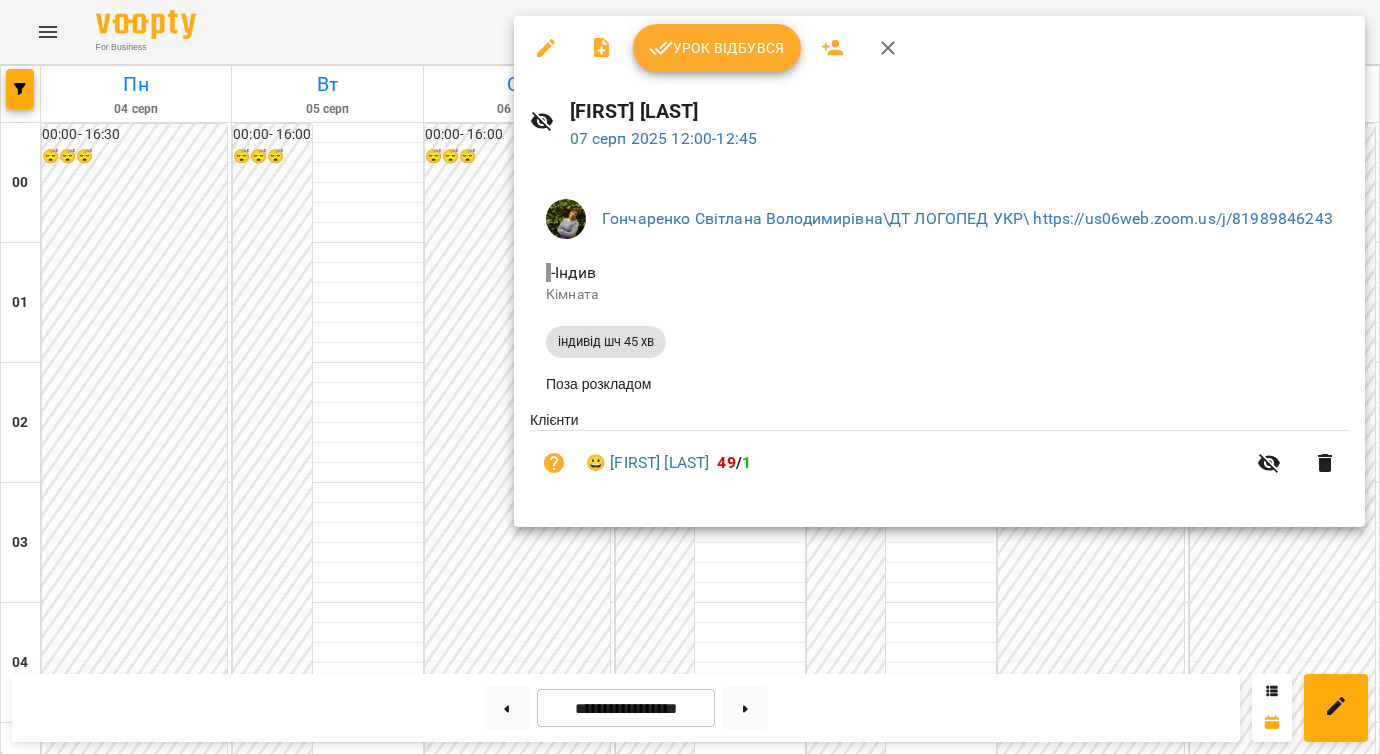 click at bounding box center (690, 377) 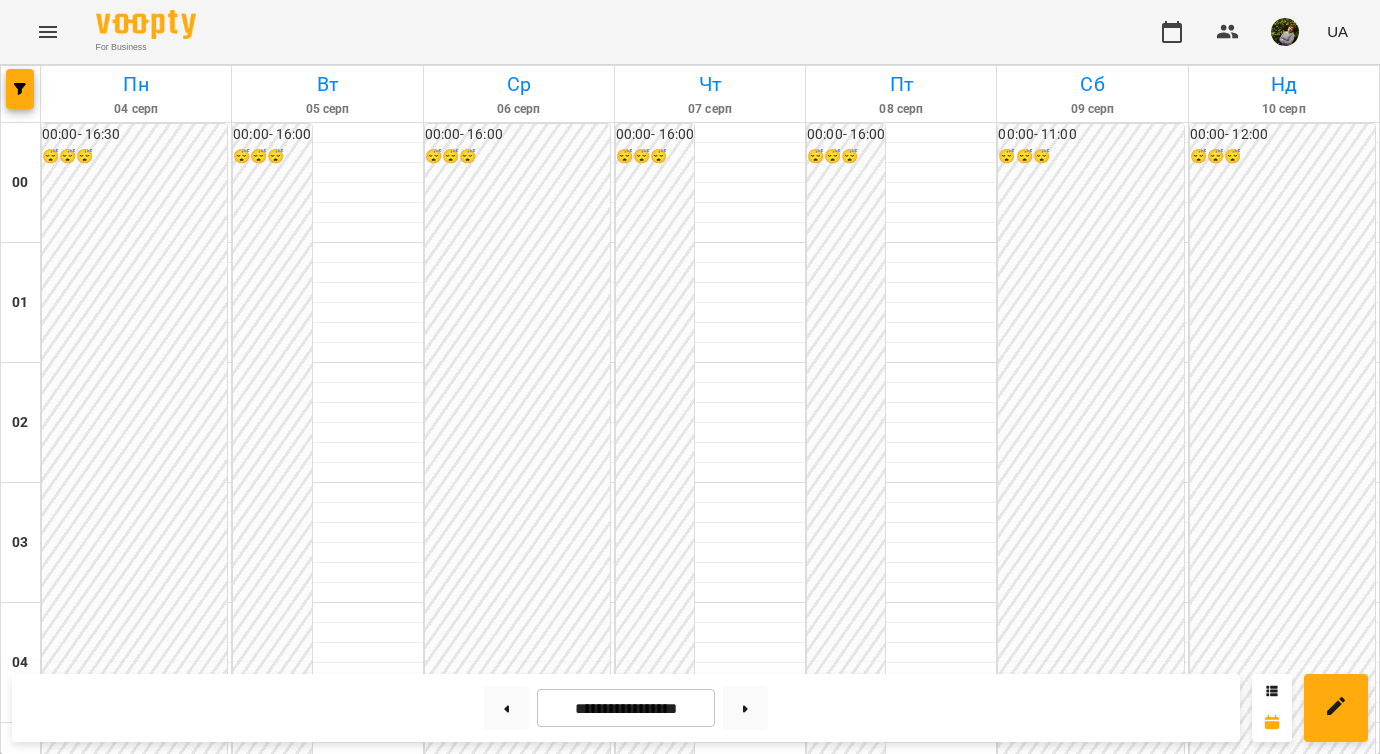 click on "12:00" at bounding box center [750, 1591] 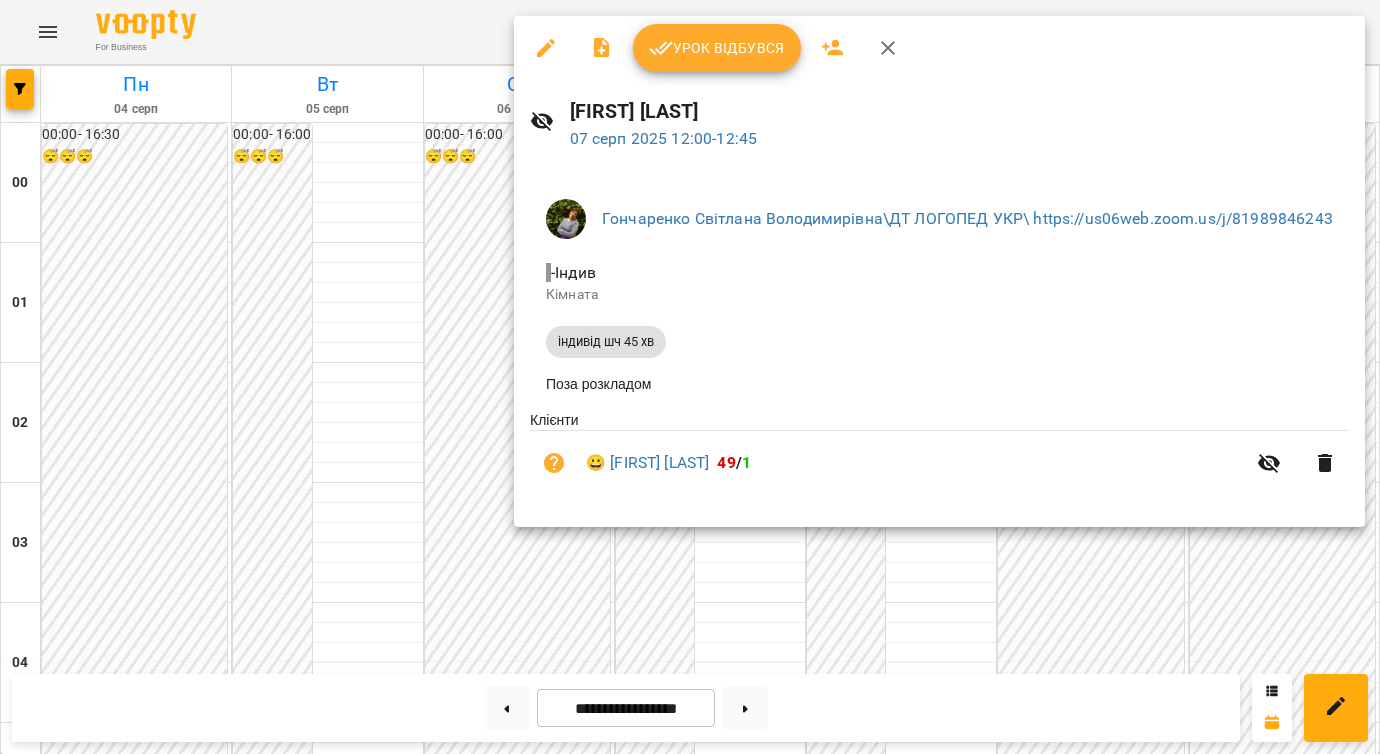 click at bounding box center (690, 377) 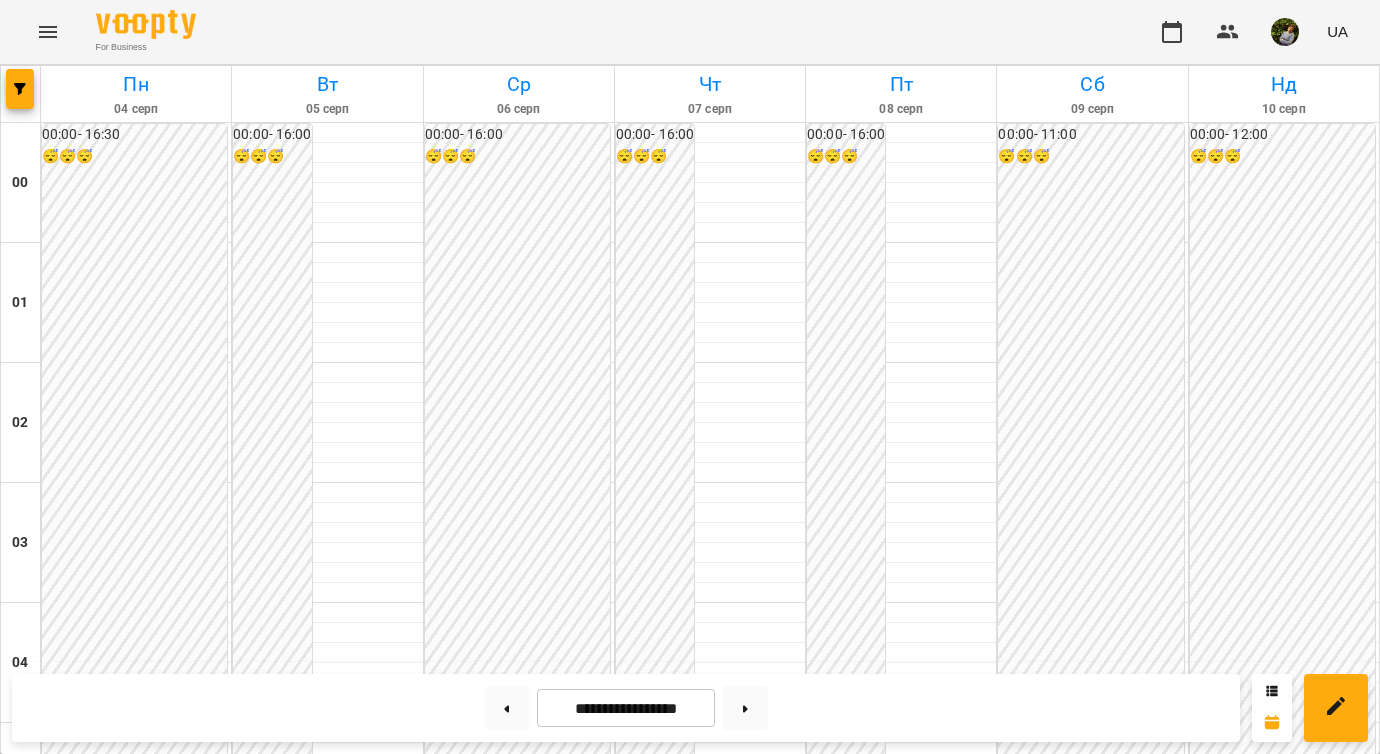 click on "12:00" at bounding box center [913, 1591] 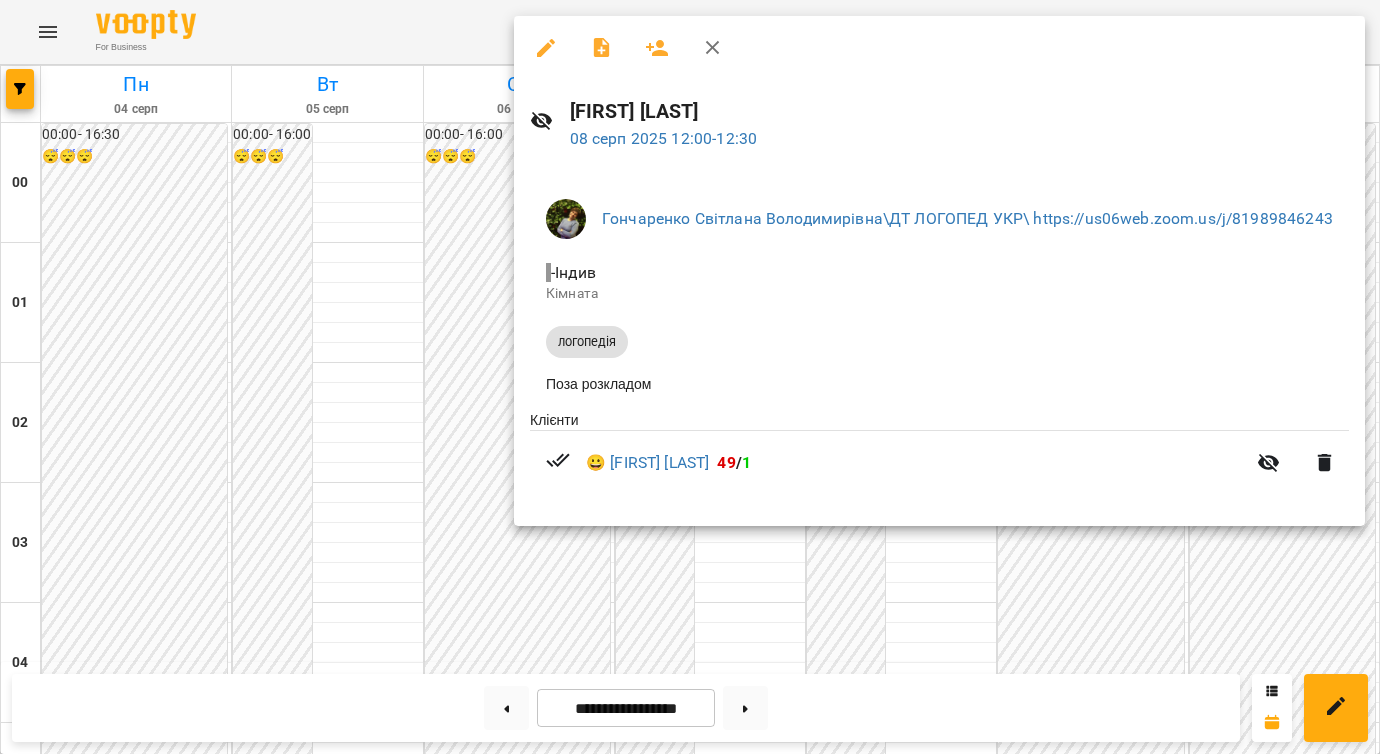 click at bounding box center (690, 377) 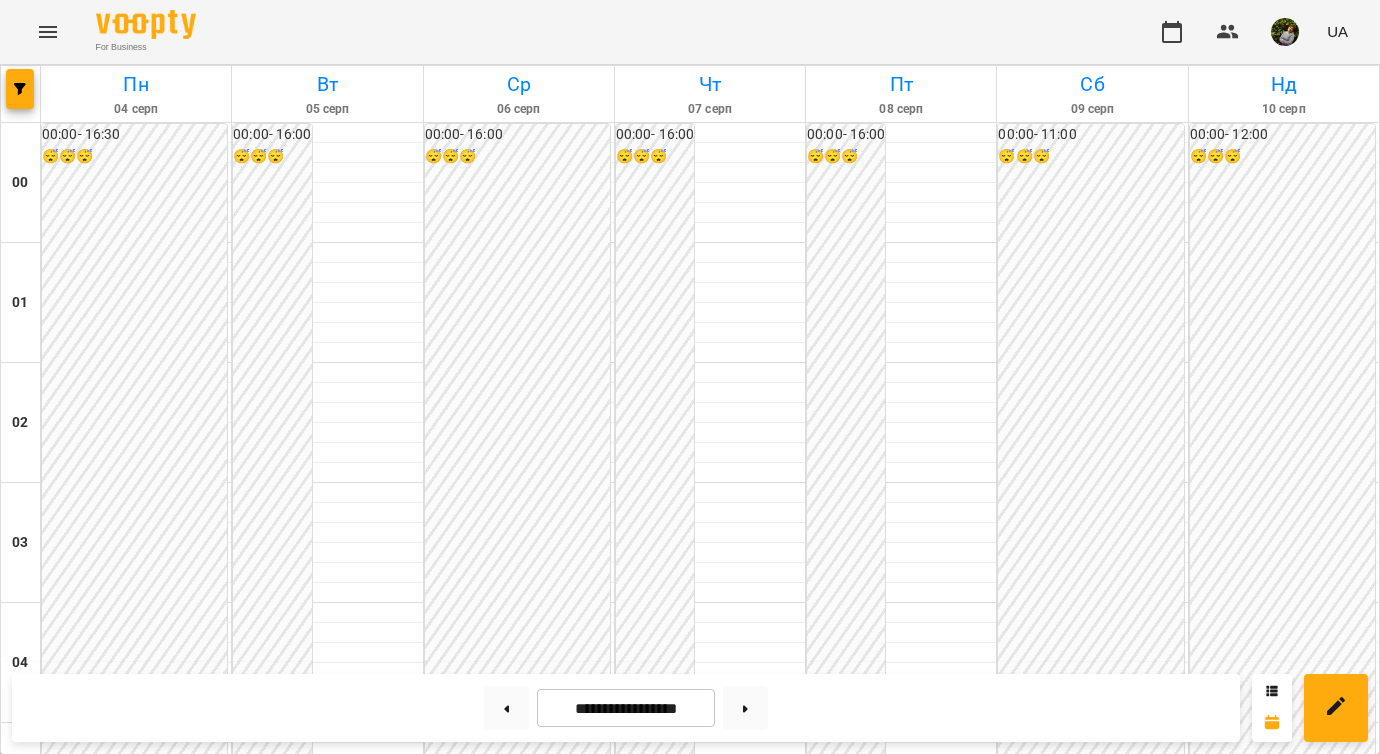 scroll, scrollTop: 987, scrollLeft: 0, axis: vertical 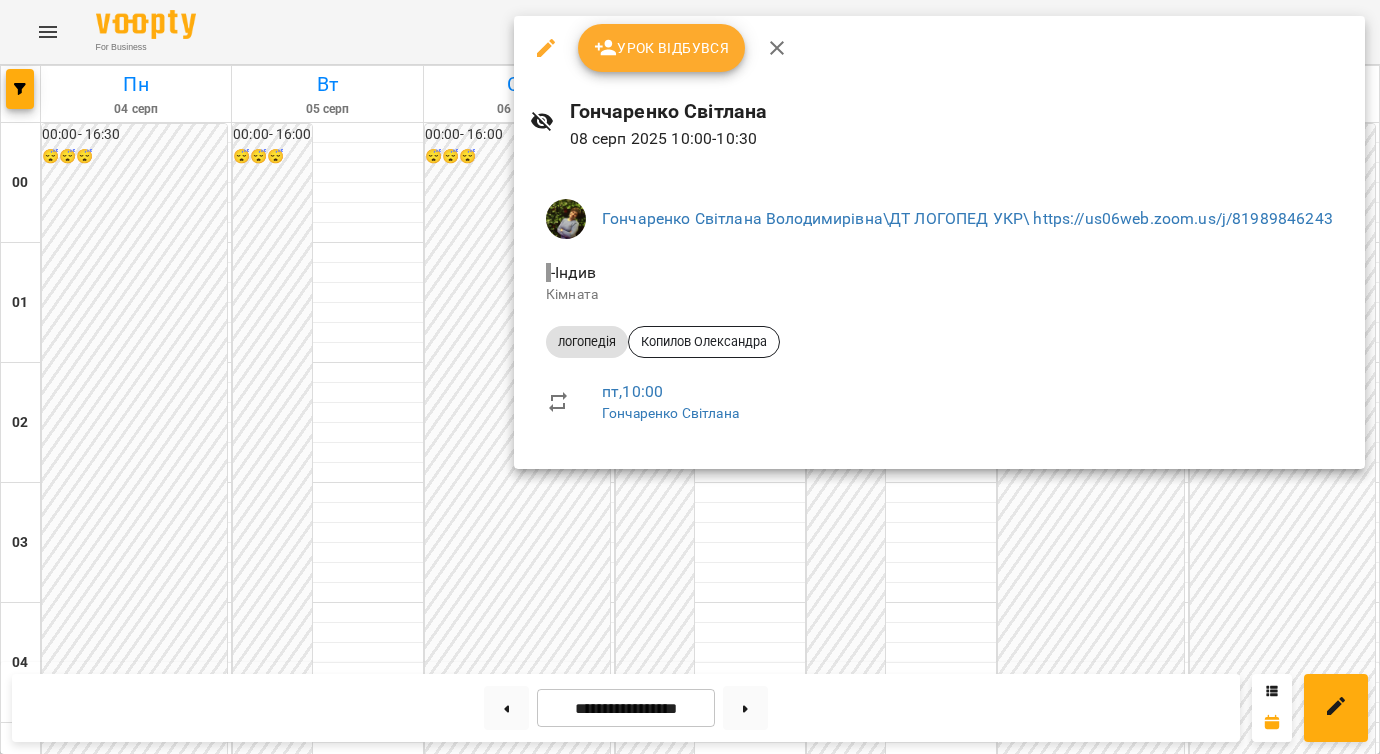 click at bounding box center [690, 377] 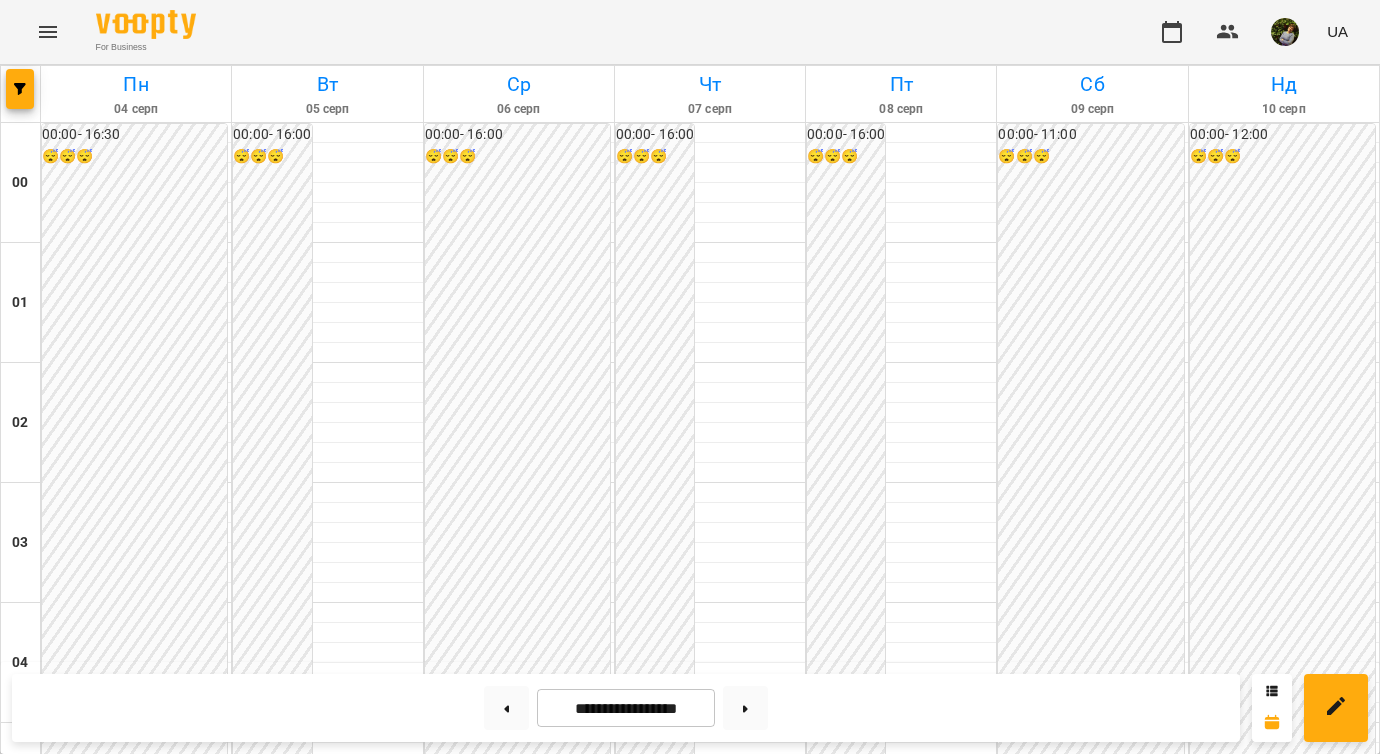 click on "09:00" at bounding box center (941, 1231) 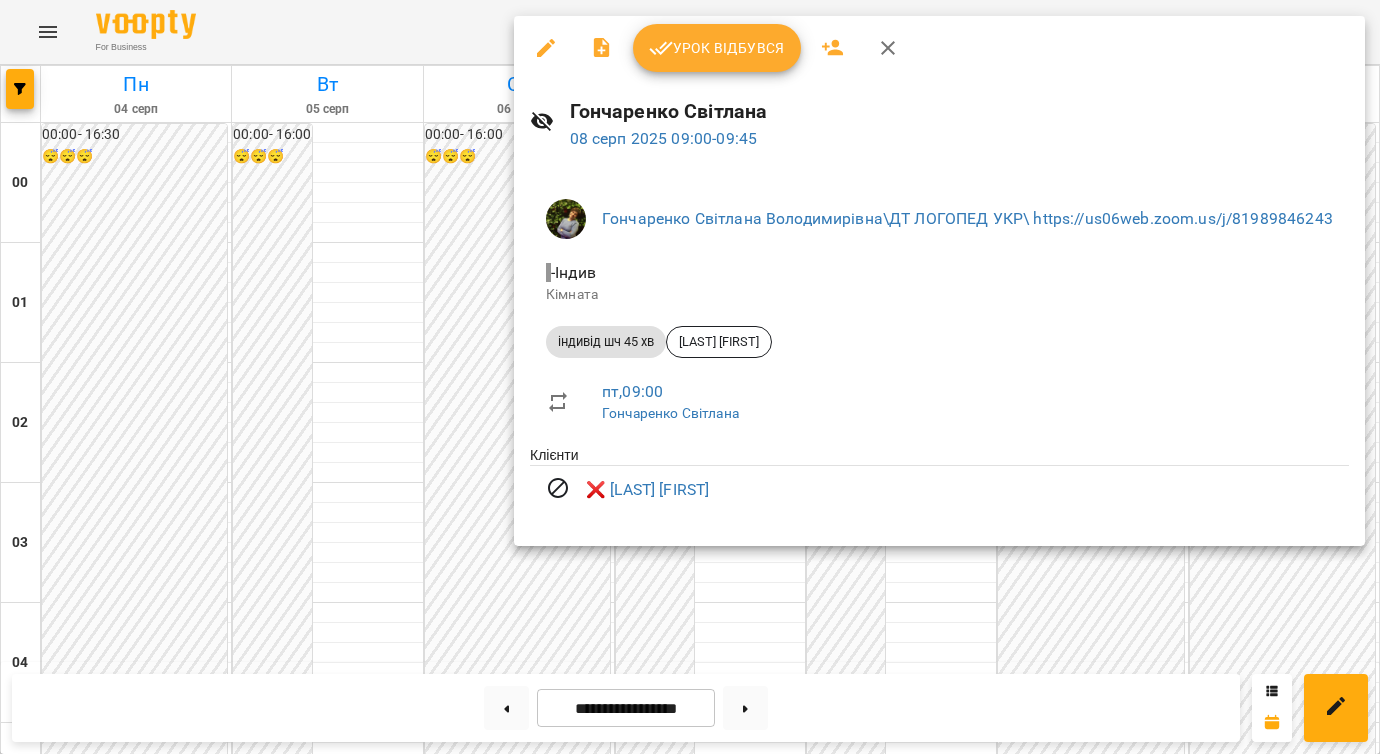 click at bounding box center (690, 377) 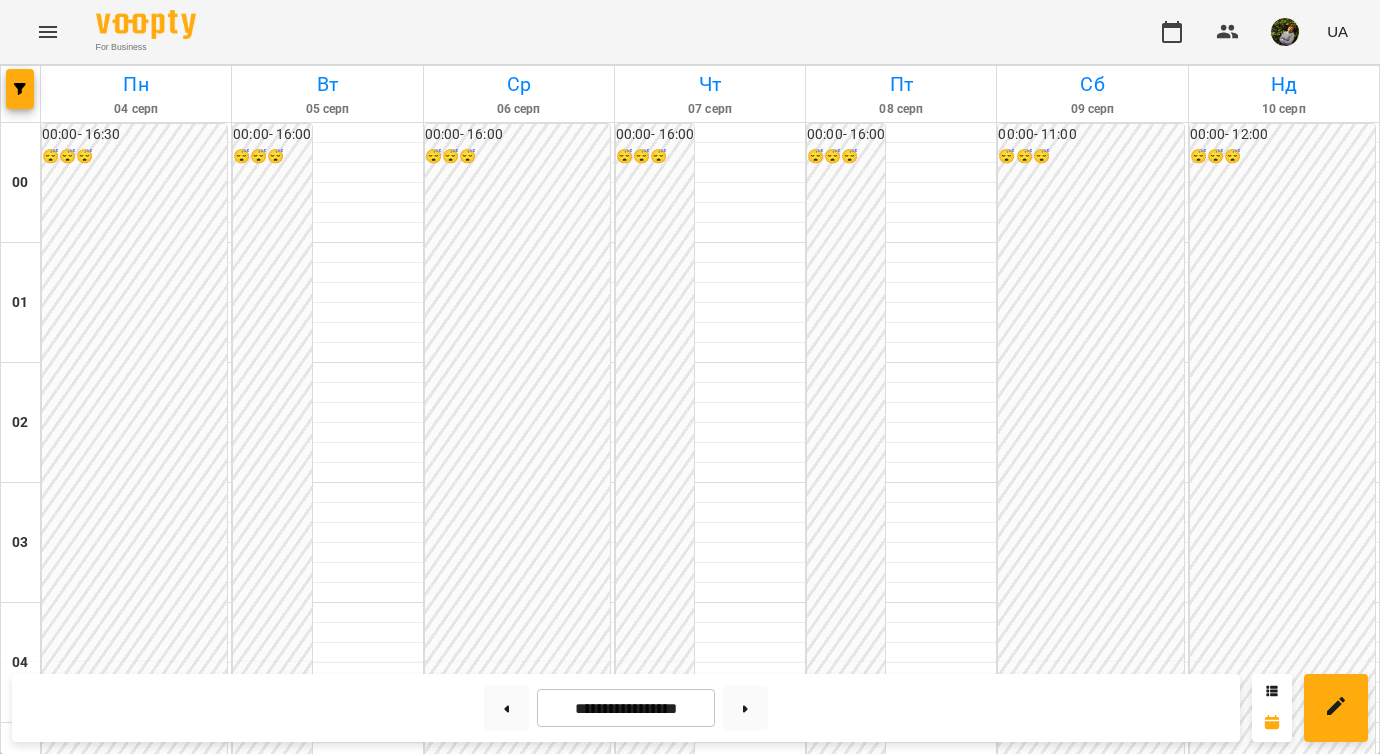 scroll, scrollTop: 1922, scrollLeft: 0, axis: vertical 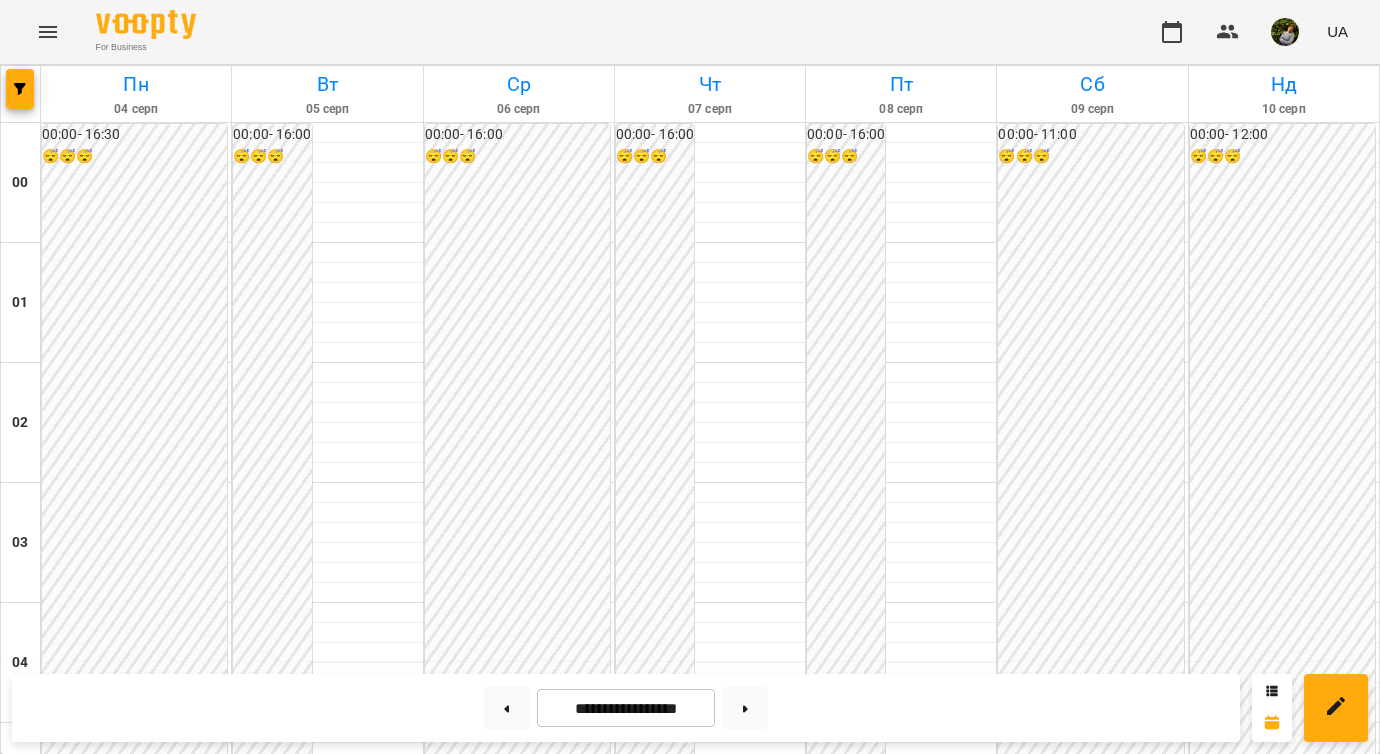 click on "16:30" at bounding box center [136, 2131] 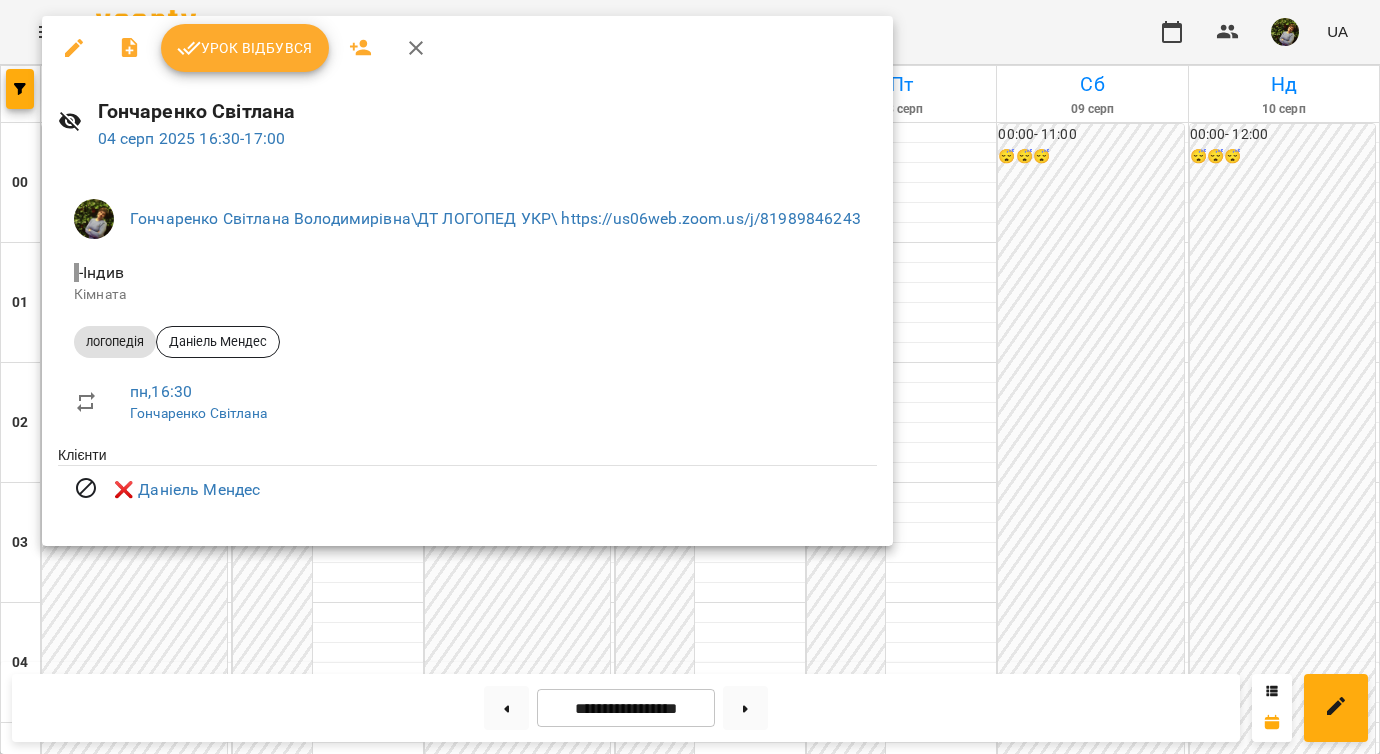 click at bounding box center (690, 377) 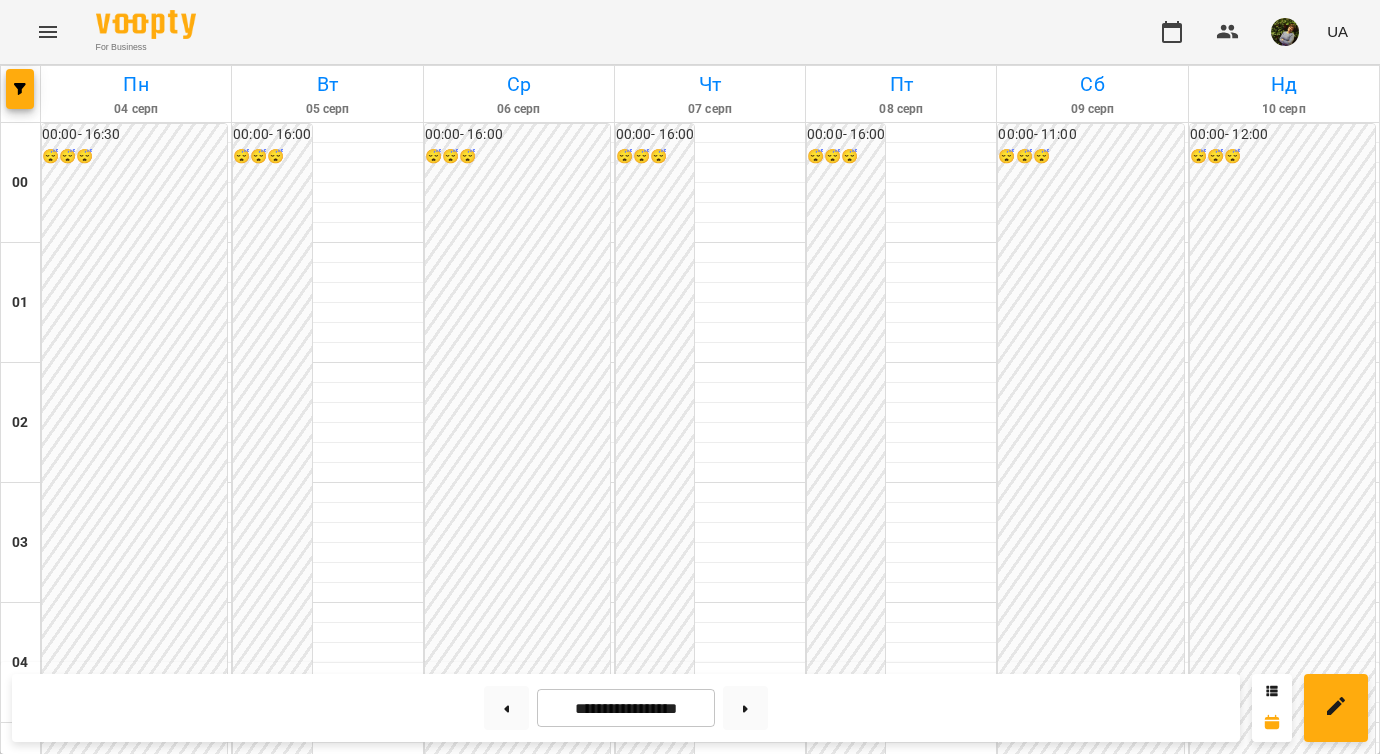 scroll, scrollTop: 1698, scrollLeft: 0, axis: vertical 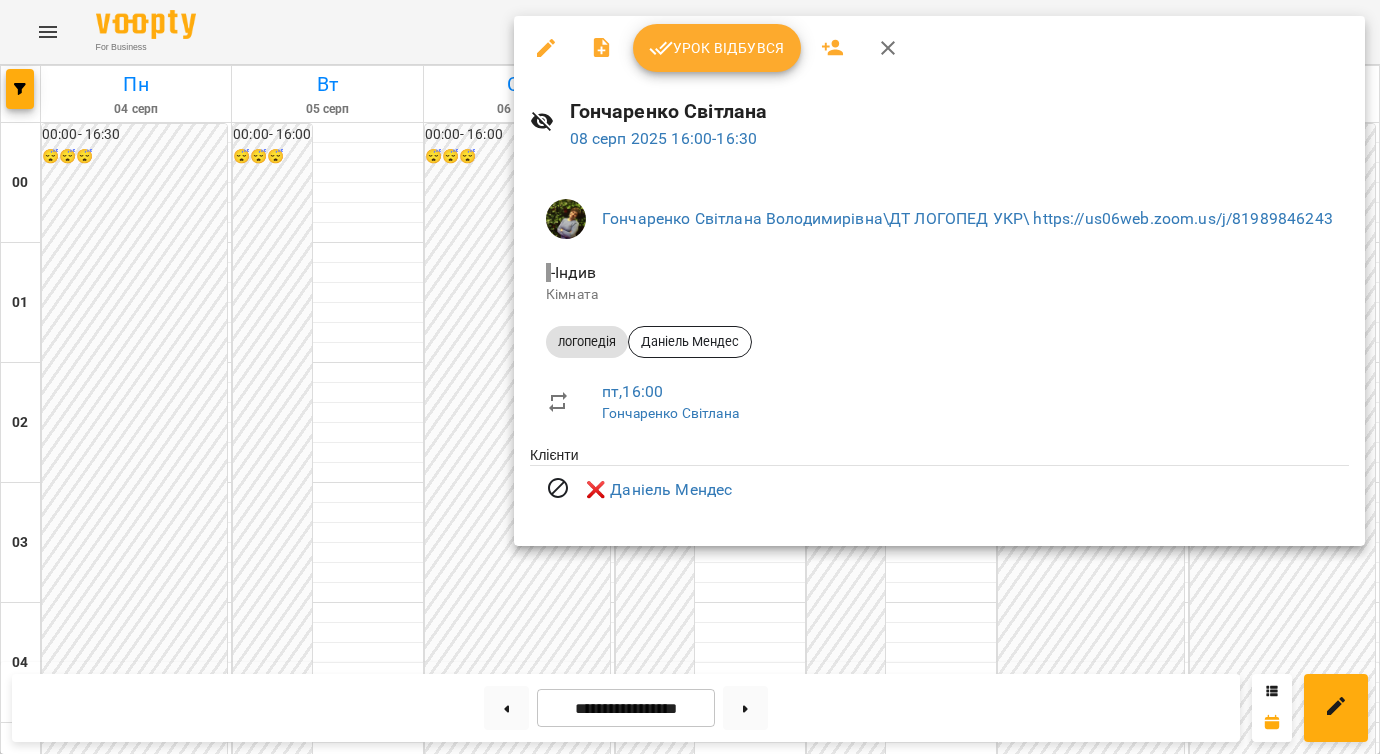 click at bounding box center (690, 377) 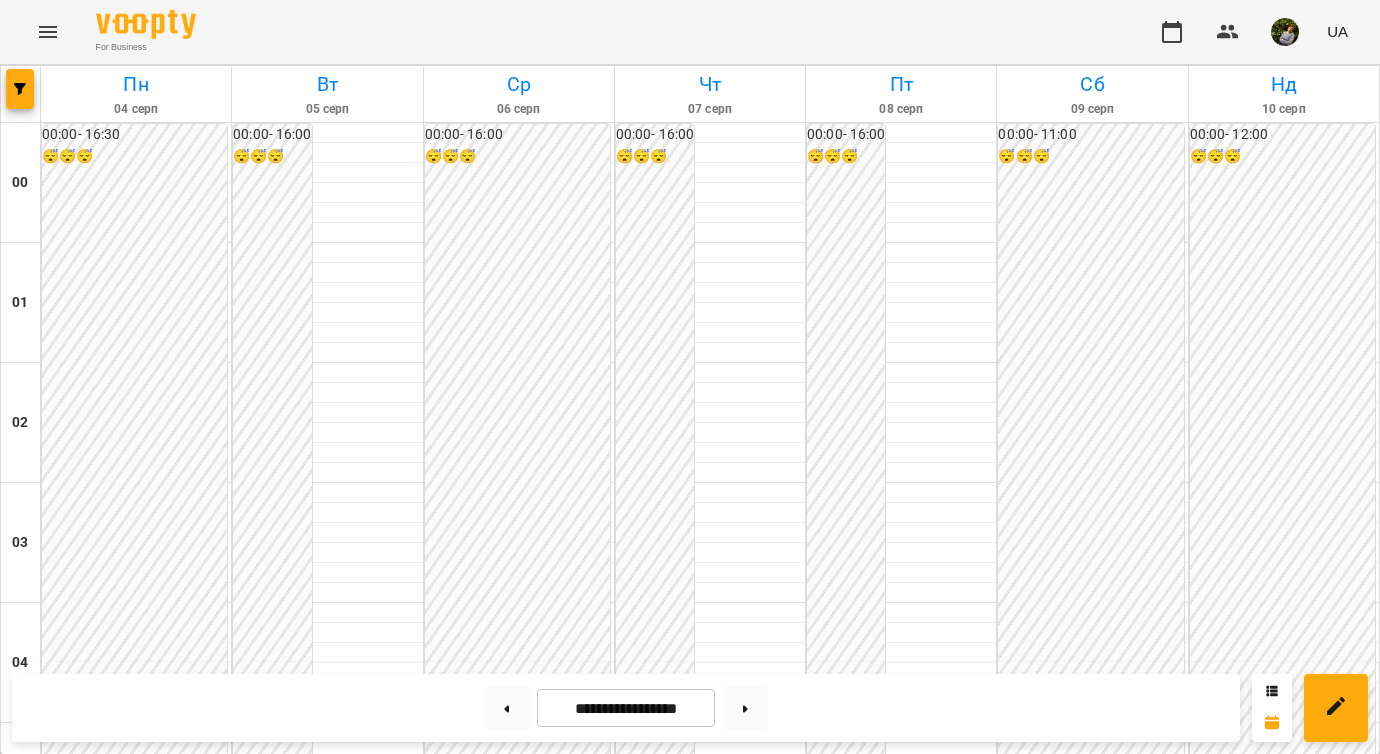 scroll, scrollTop: 1982, scrollLeft: 0, axis: vertical 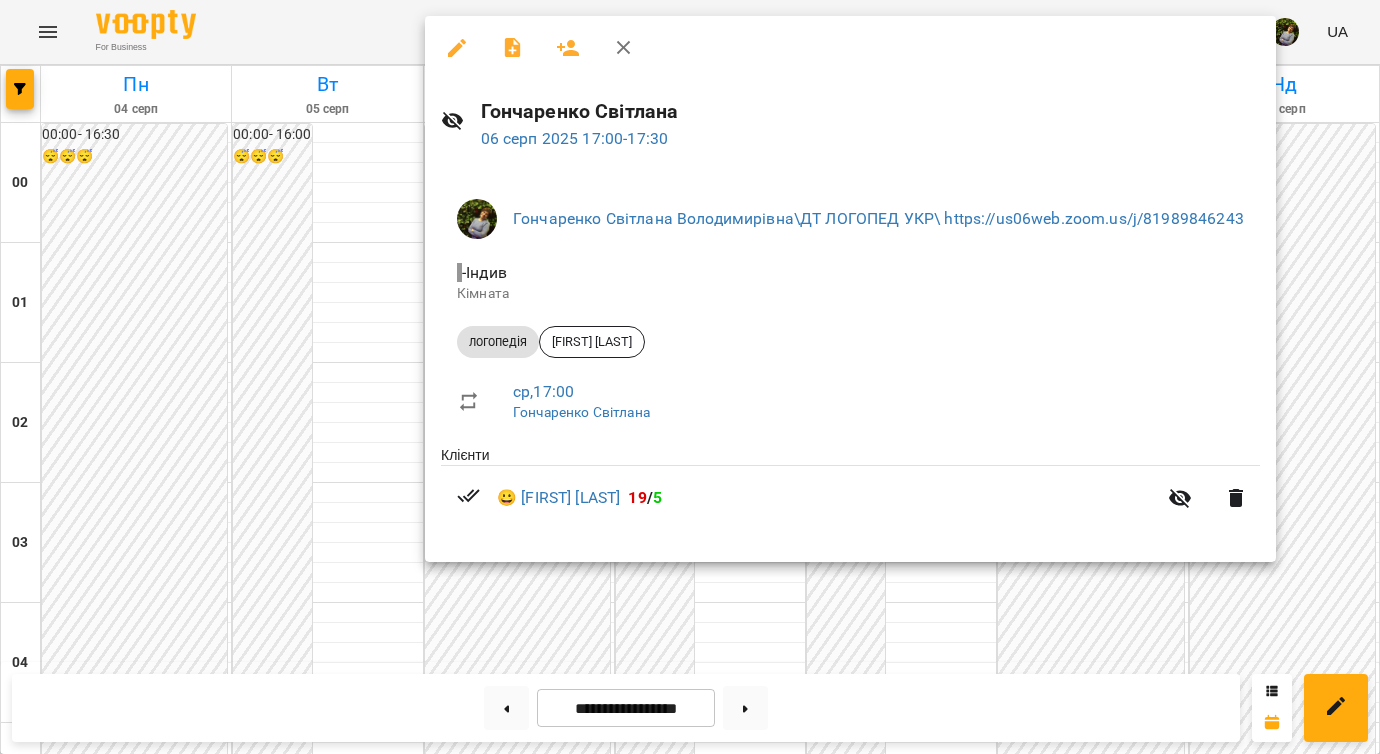 click at bounding box center [690, 377] 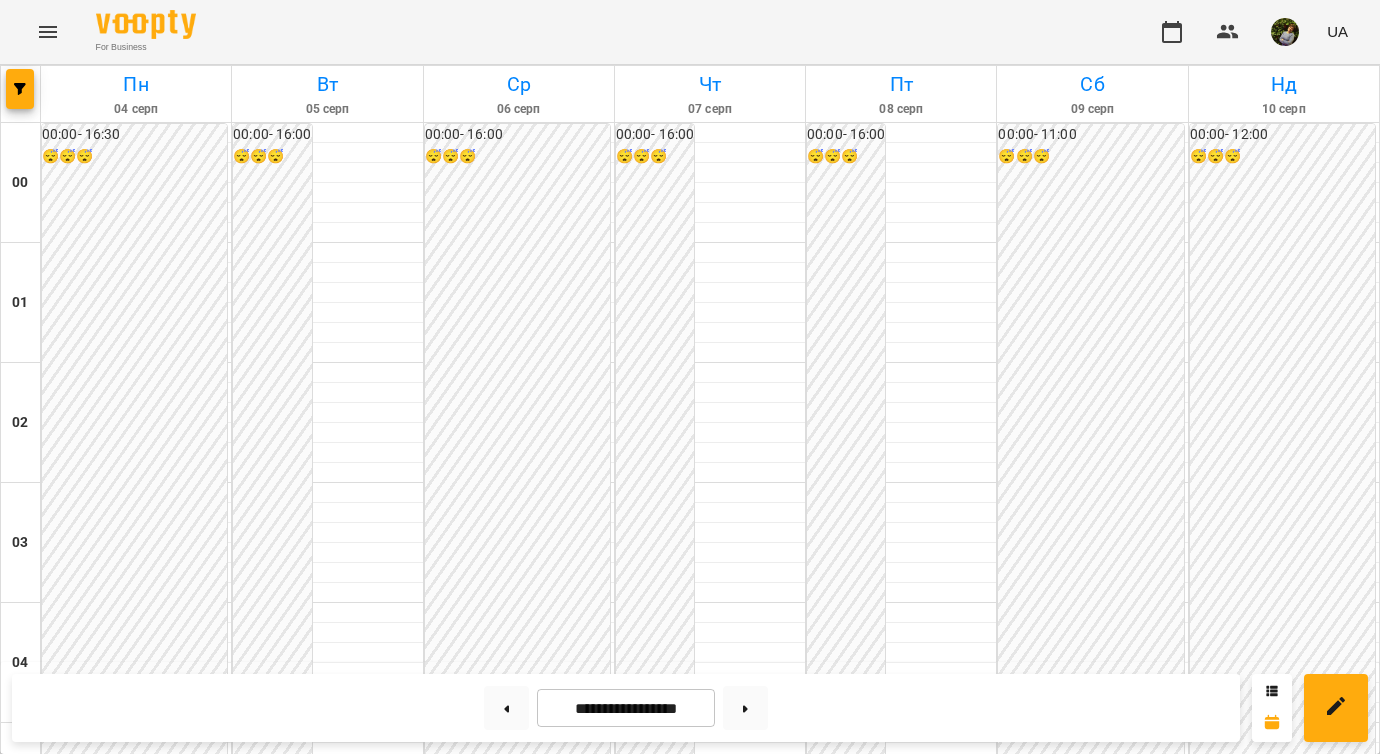 scroll, scrollTop: 1898, scrollLeft: 0, axis: vertical 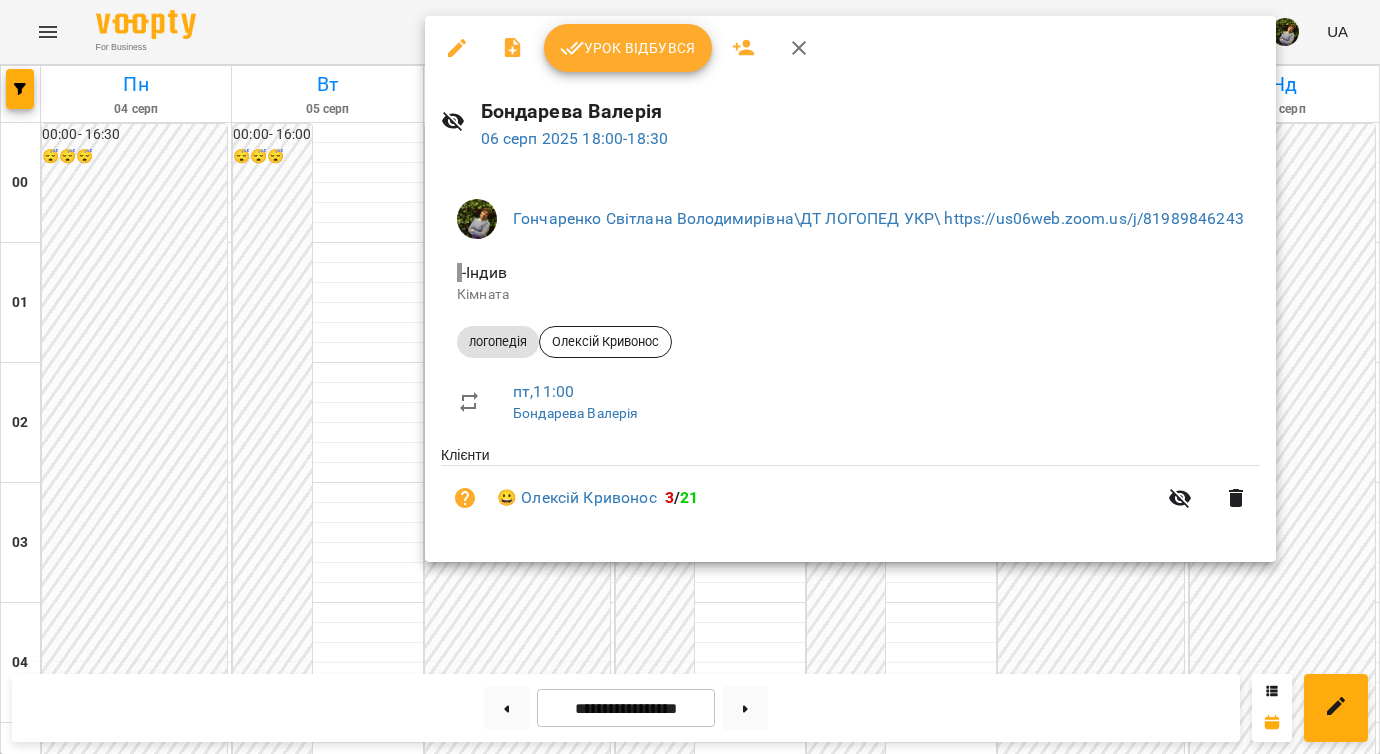 click at bounding box center [690, 377] 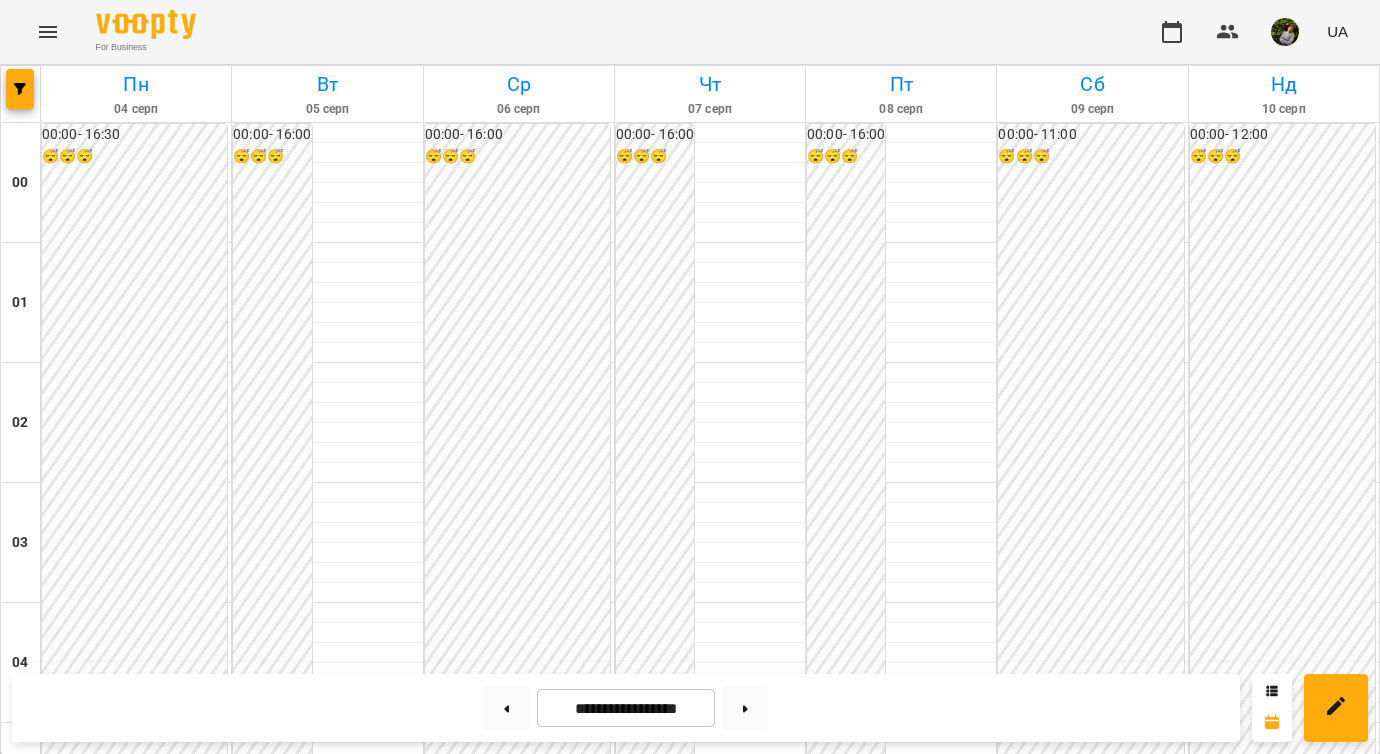 scroll, scrollTop: 0, scrollLeft: 0, axis: both 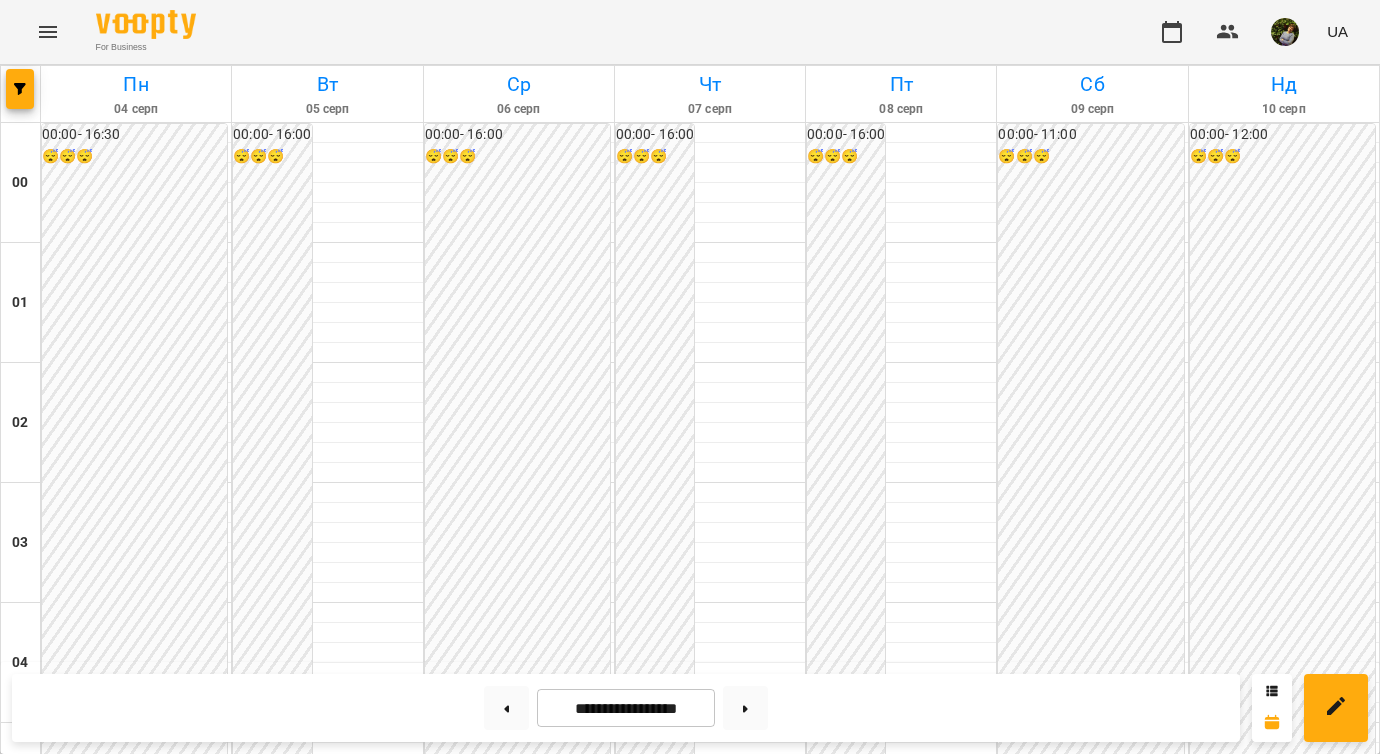 click 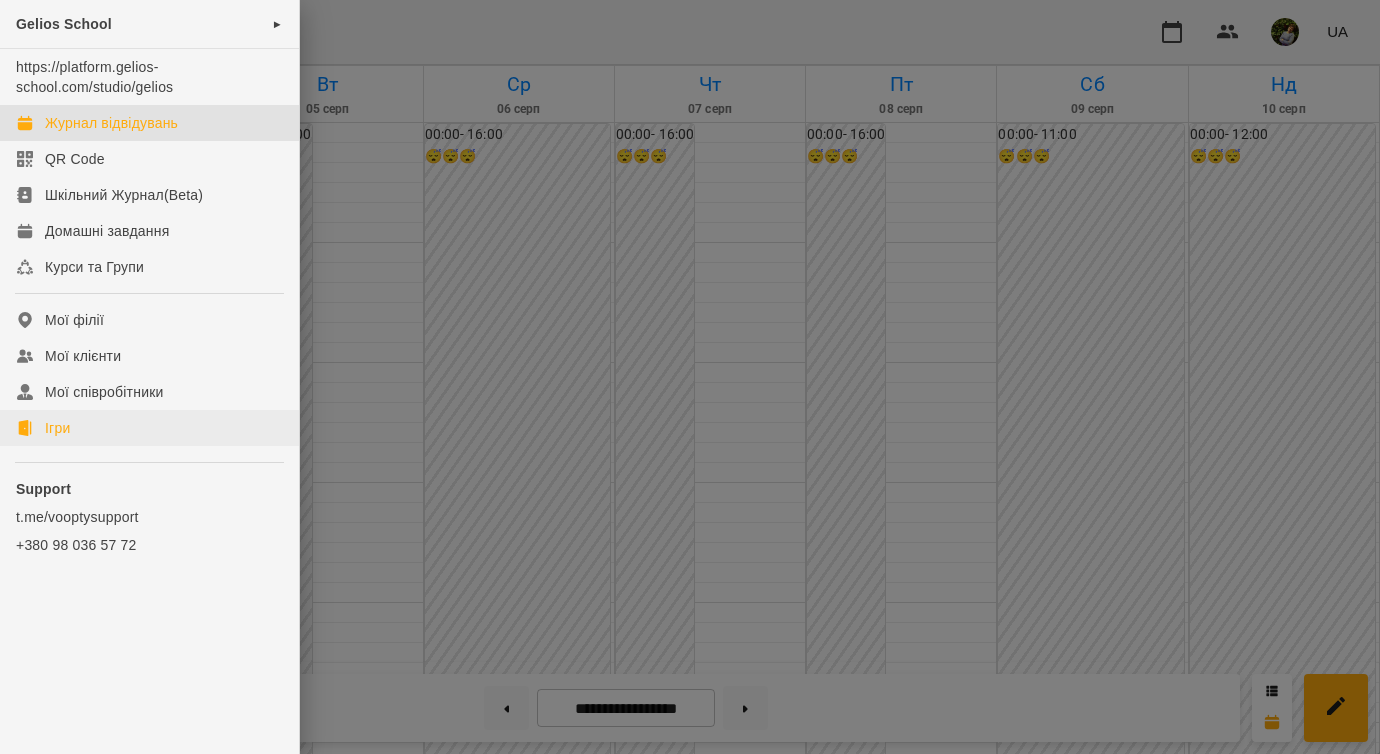click on "Ігри" 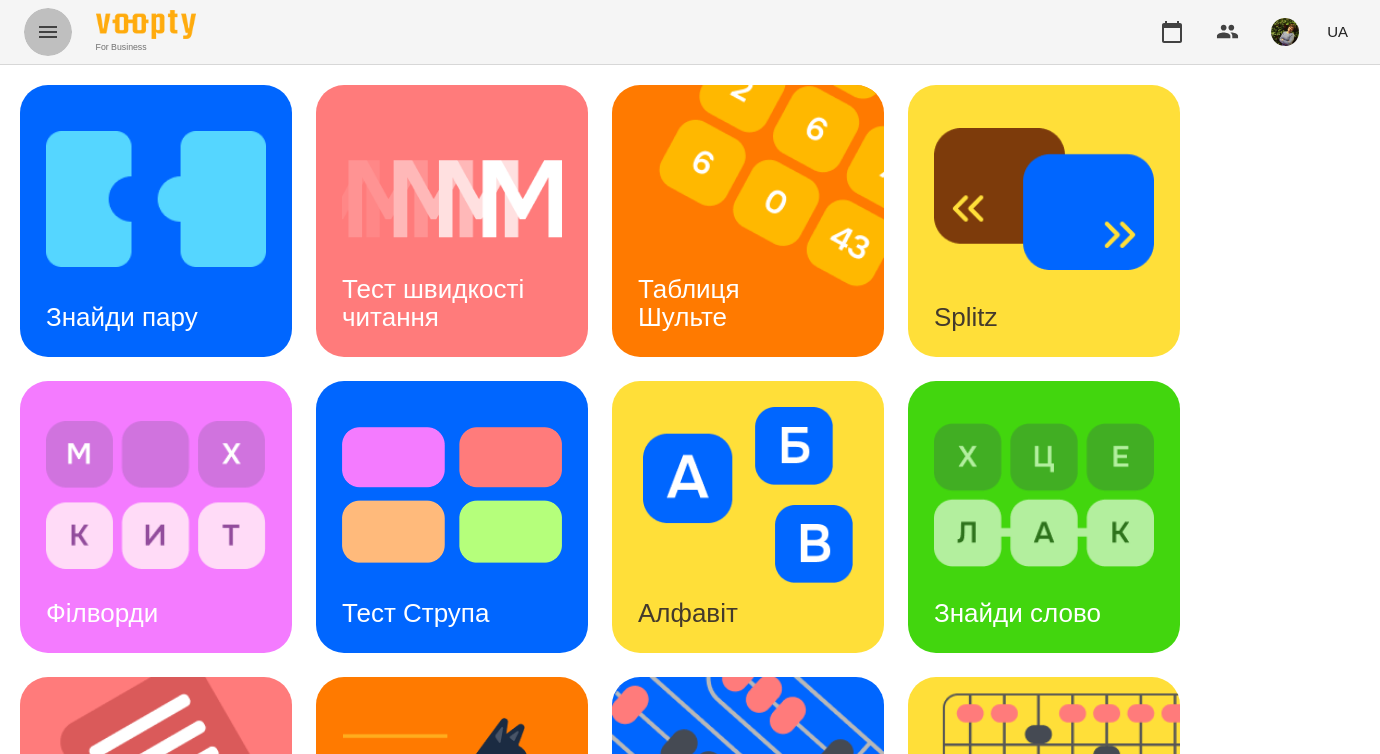 click 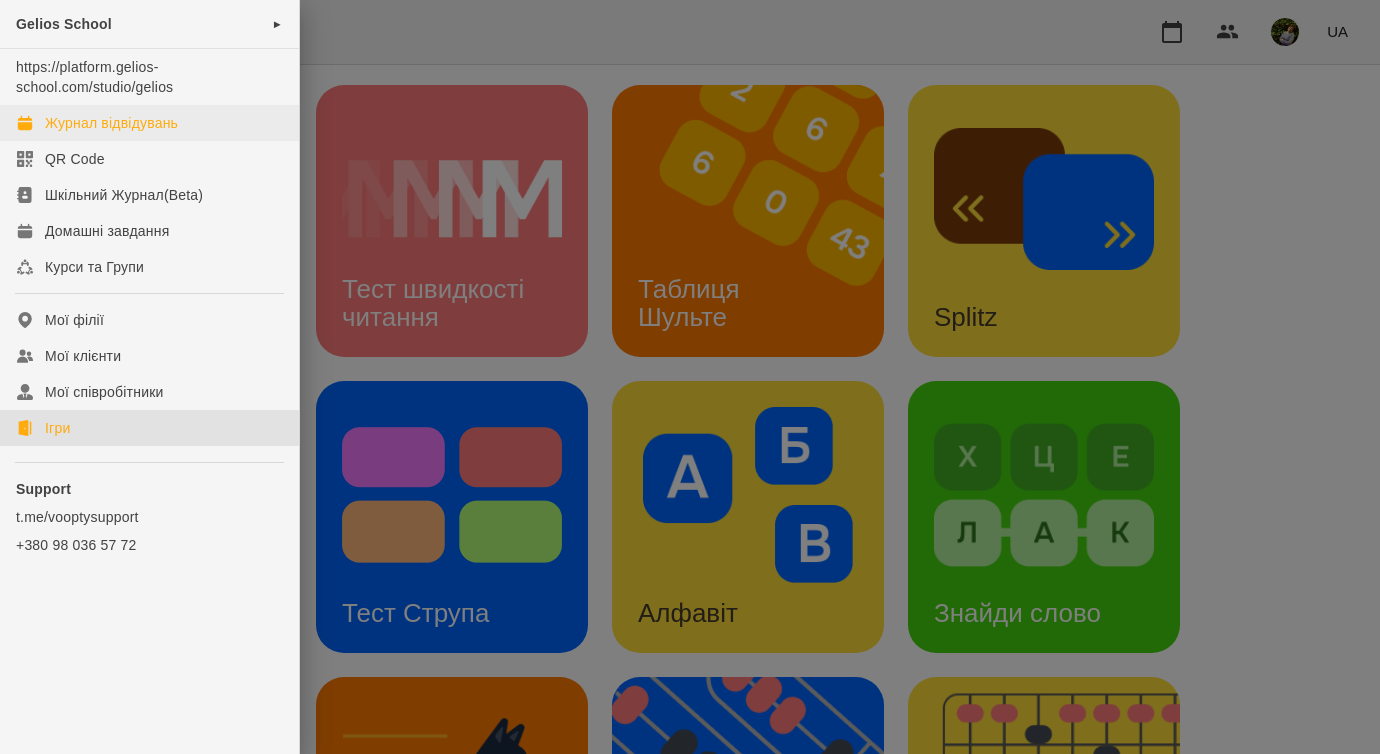 click on "Журнал відвідувань" at bounding box center [149, 123] 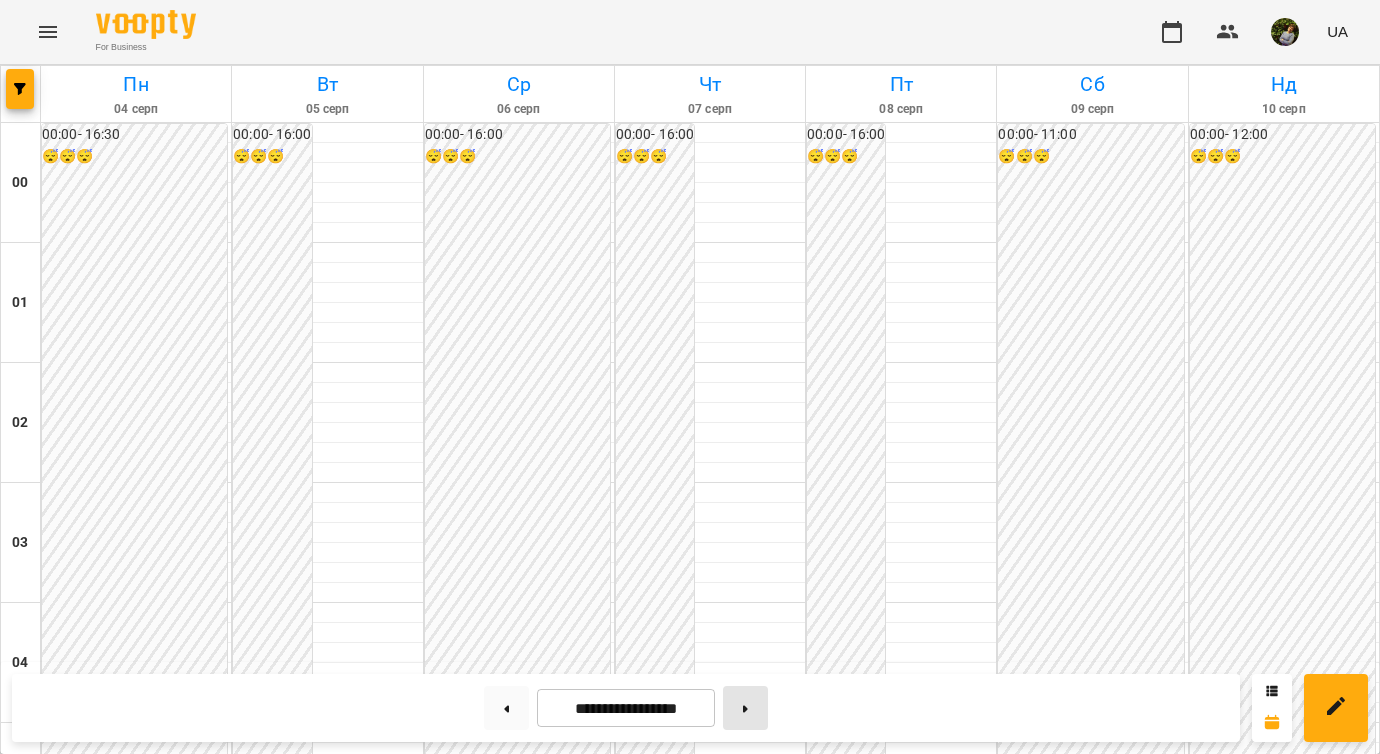 click at bounding box center [745, 708] 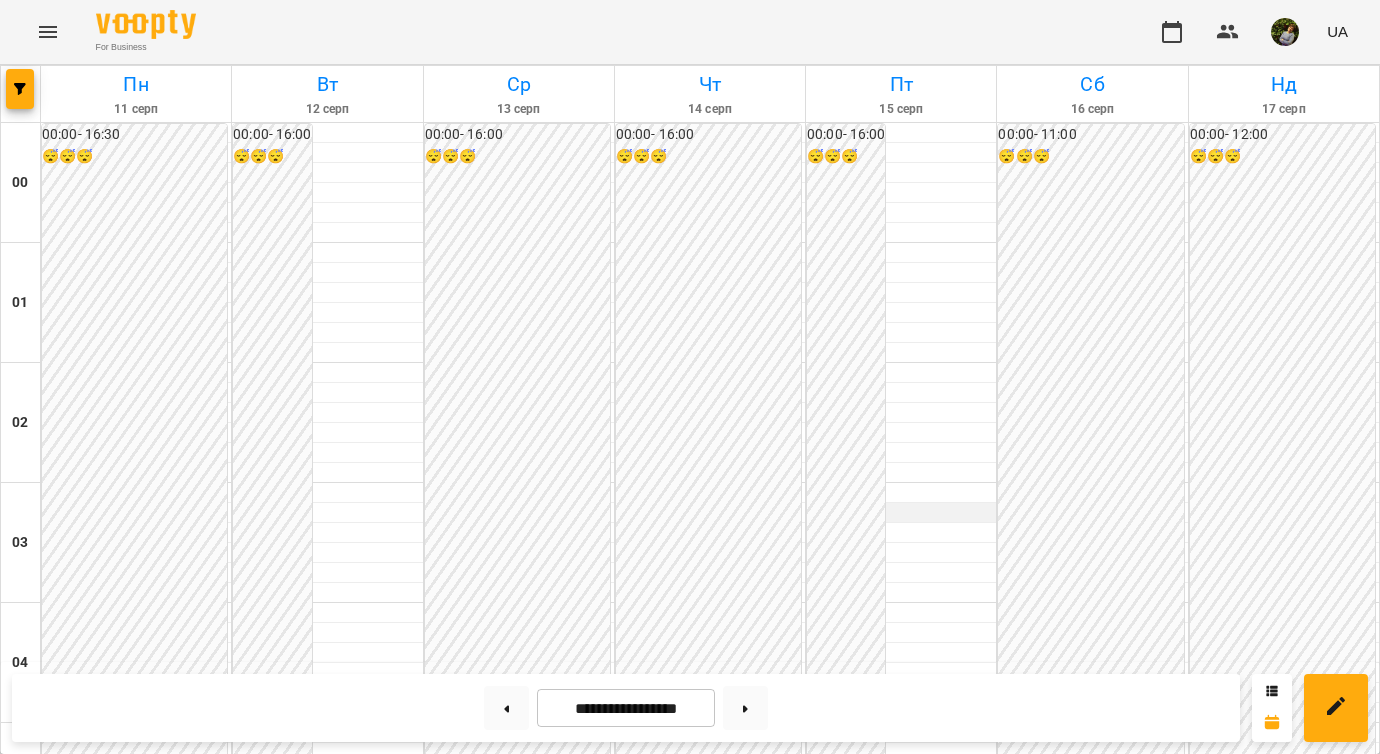 scroll, scrollTop: 1886, scrollLeft: 0, axis: vertical 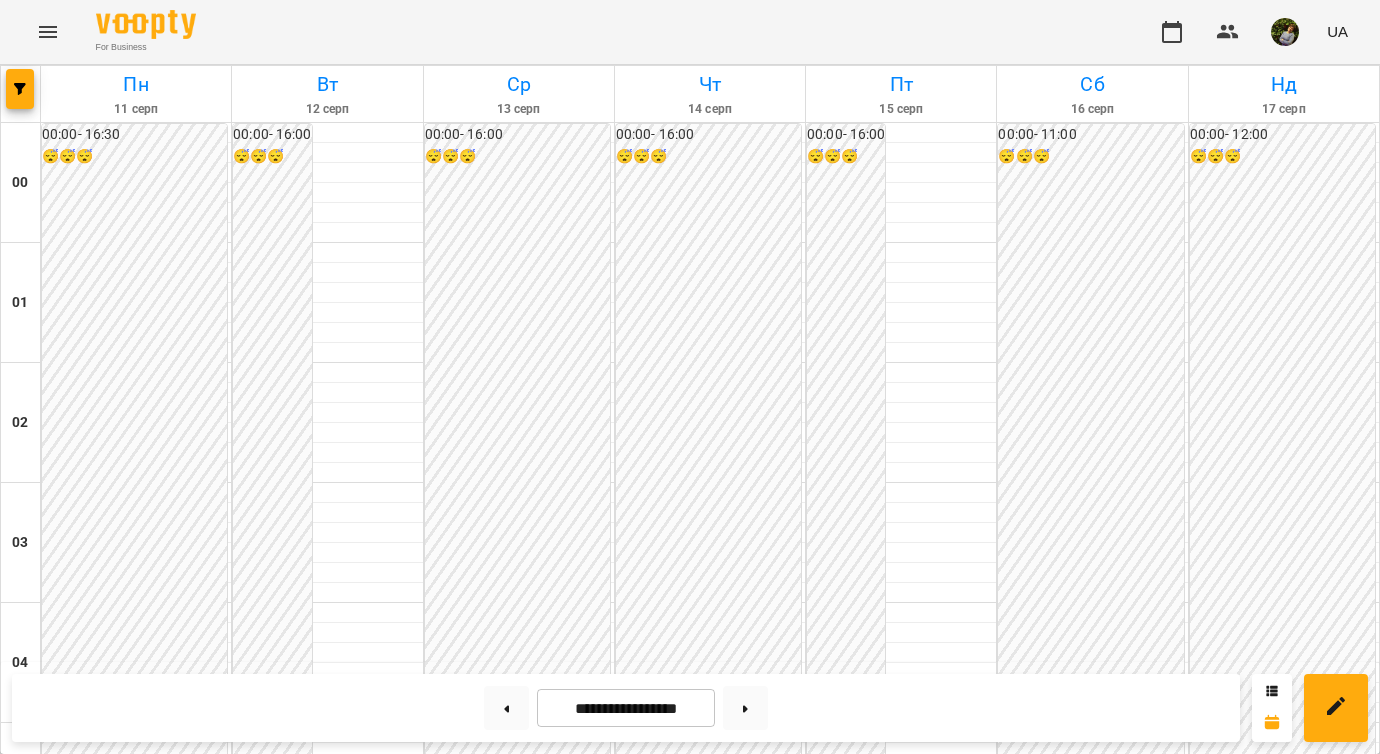 click on "17:00" at bounding box center (901, 2191) 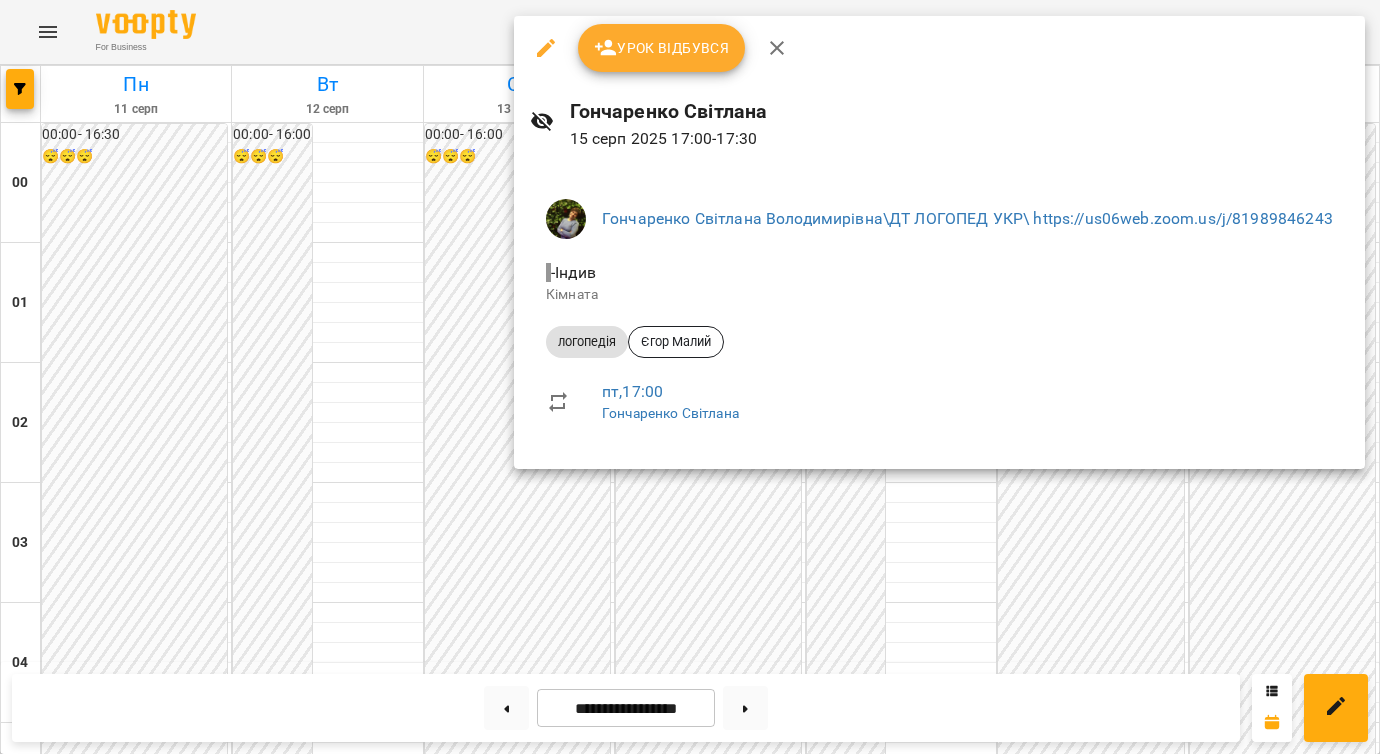 click at bounding box center [690, 377] 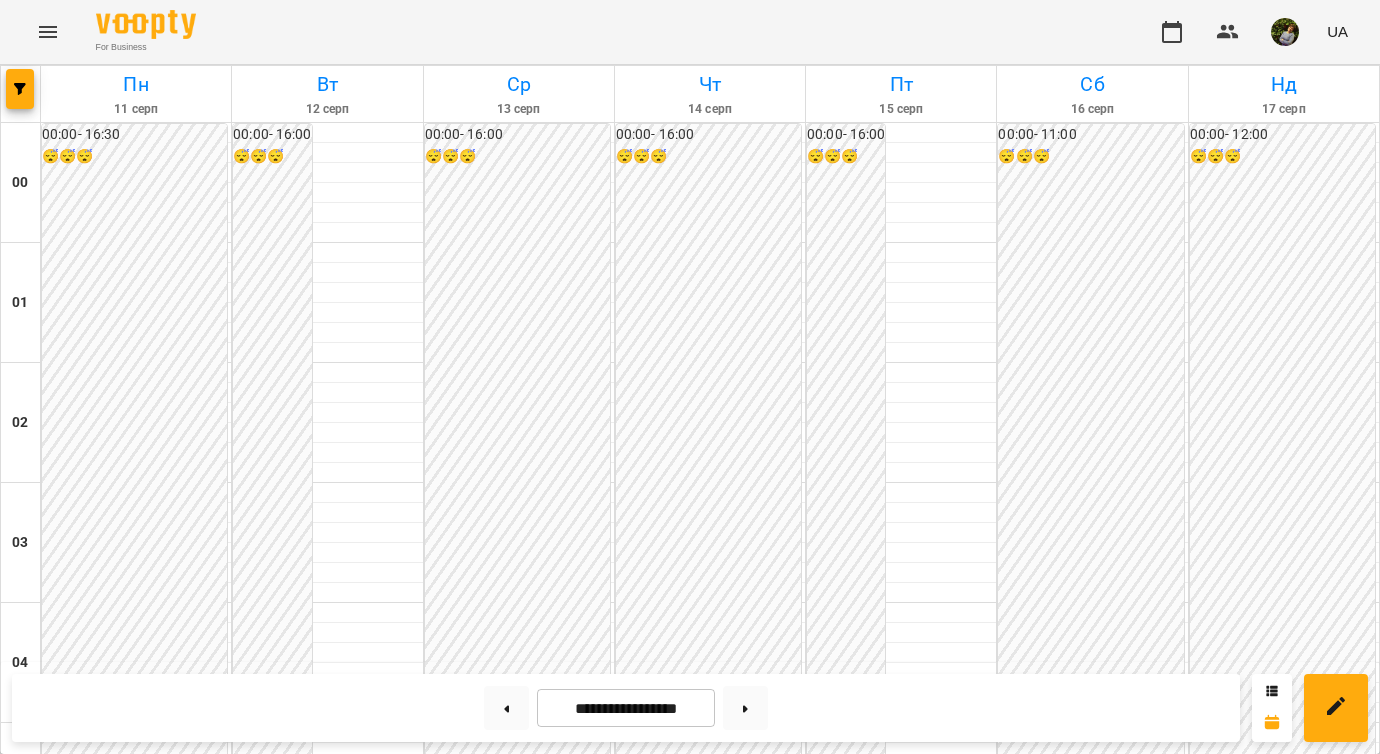 click on "16:00" at bounding box center [833, 2071] 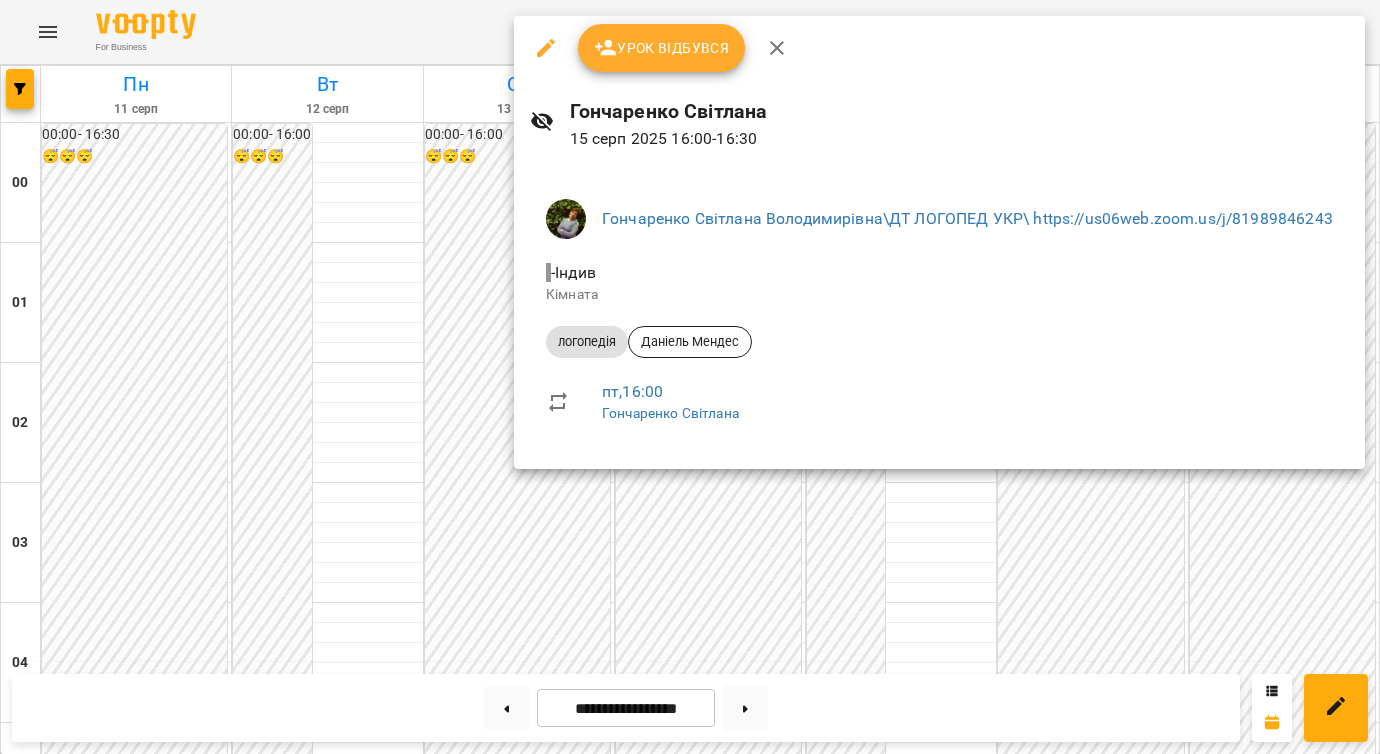 click at bounding box center [690, 377] 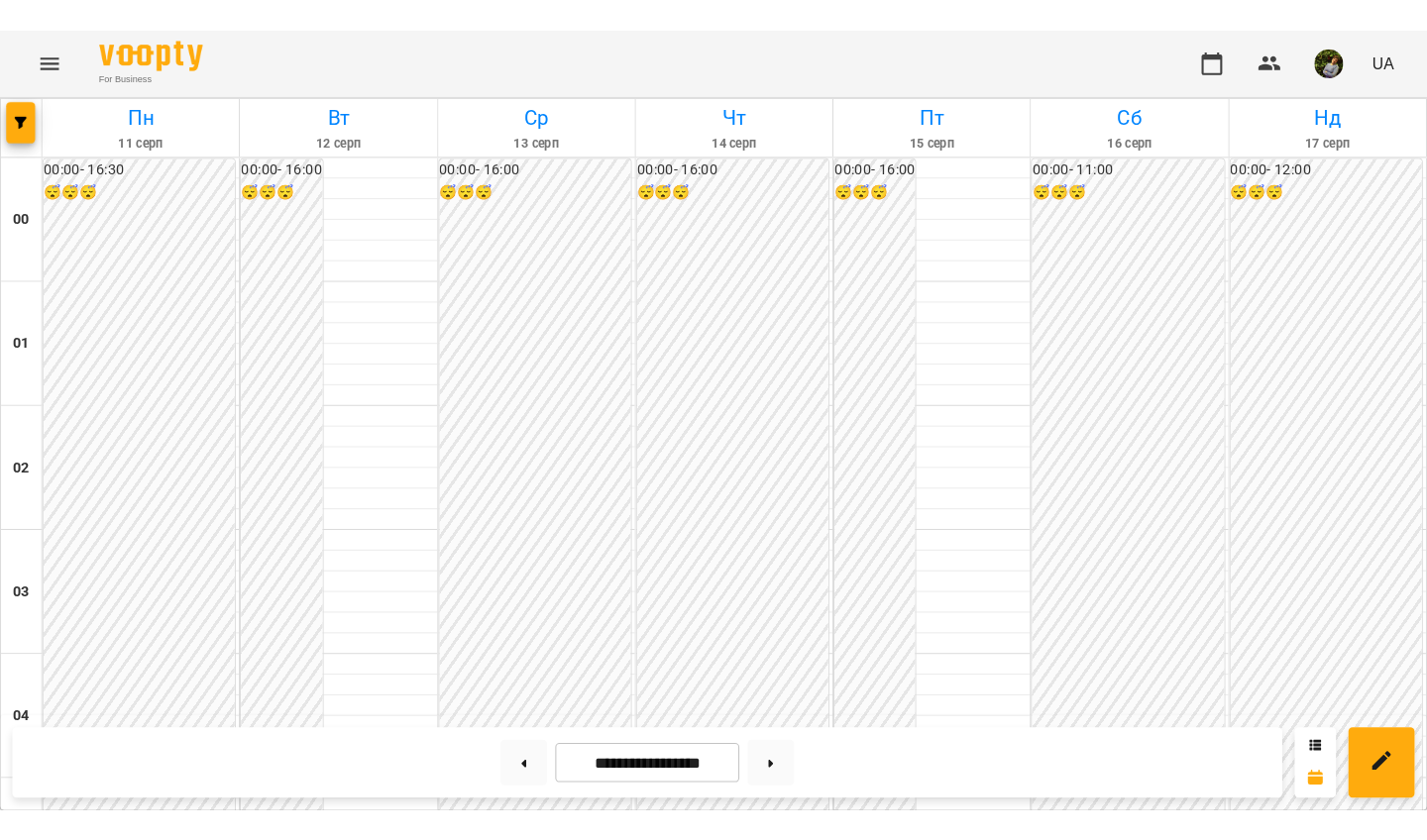 scroll, scrollTop: 1134, scrollLeft: 0, axis: vertical 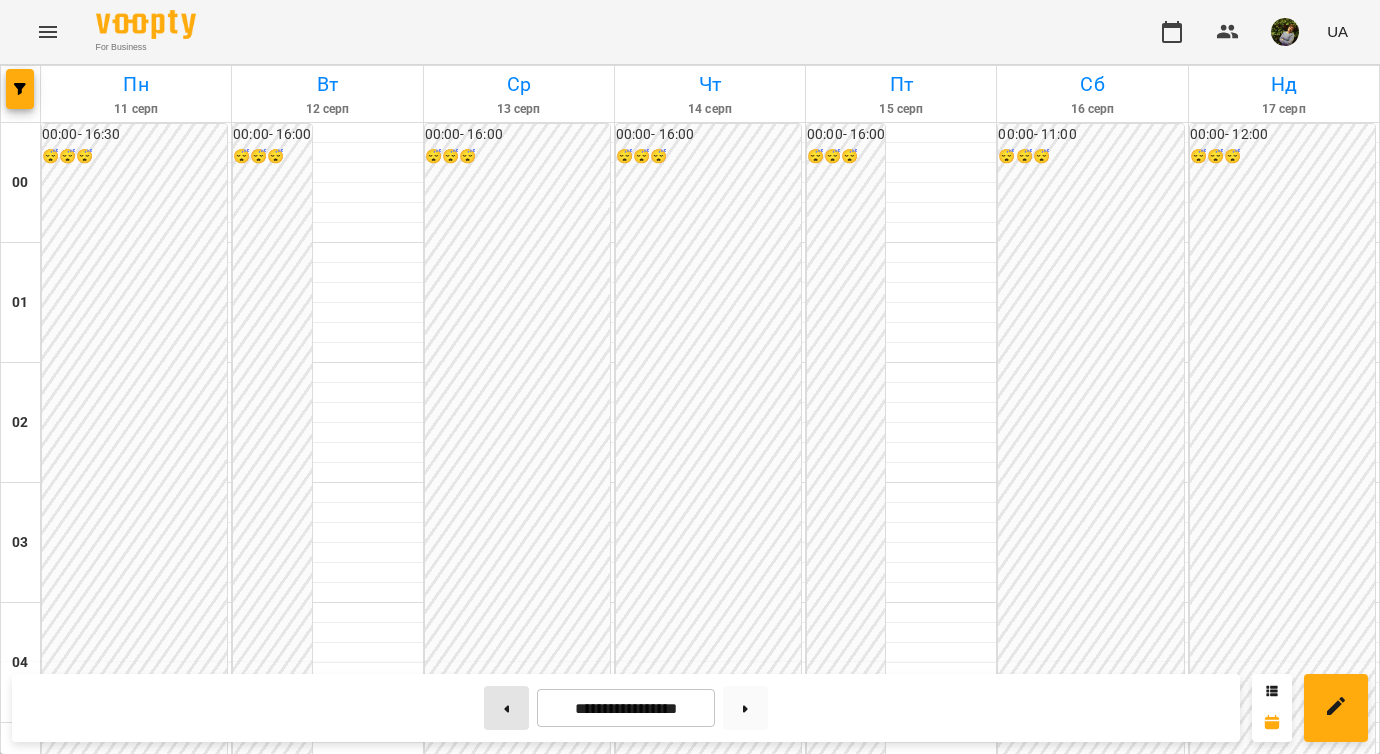 click at bounding box center (506, 708) 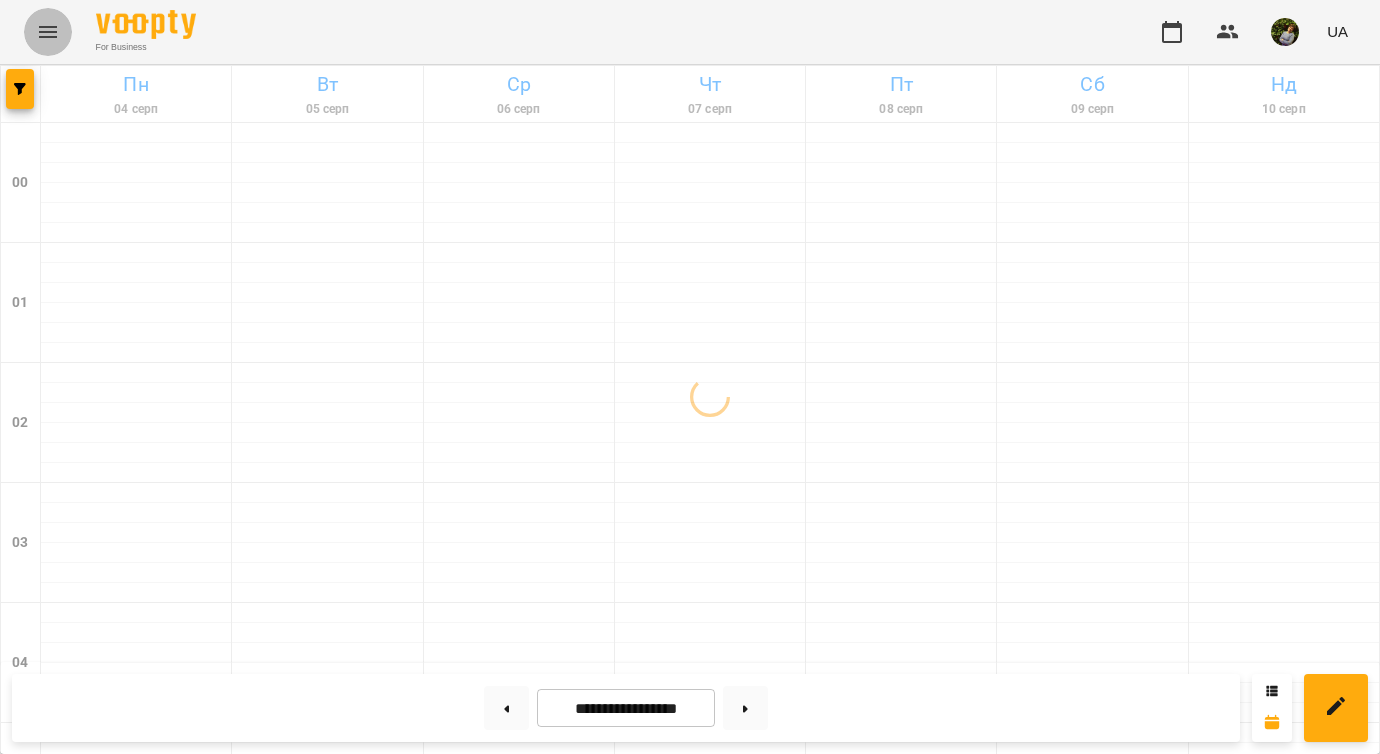click at bounding box center [48, 32] 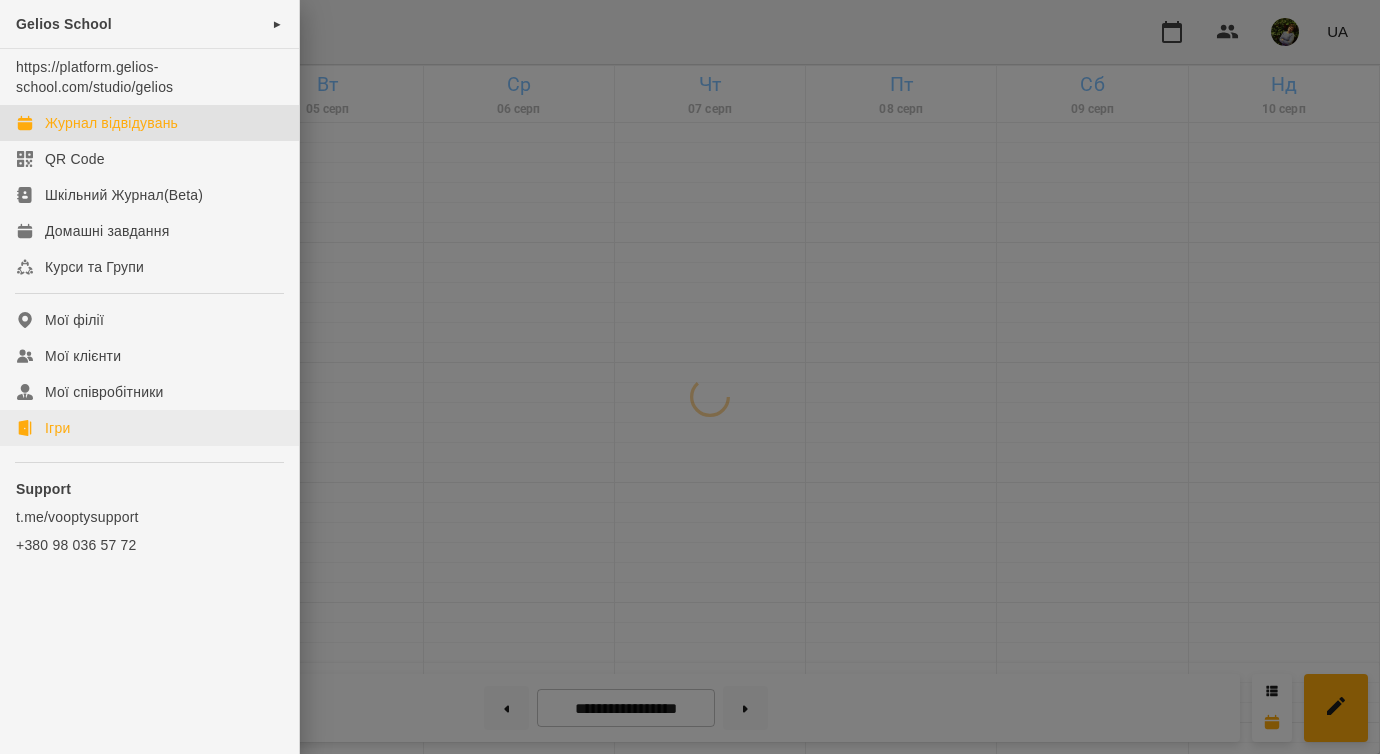 click on "Ігри" 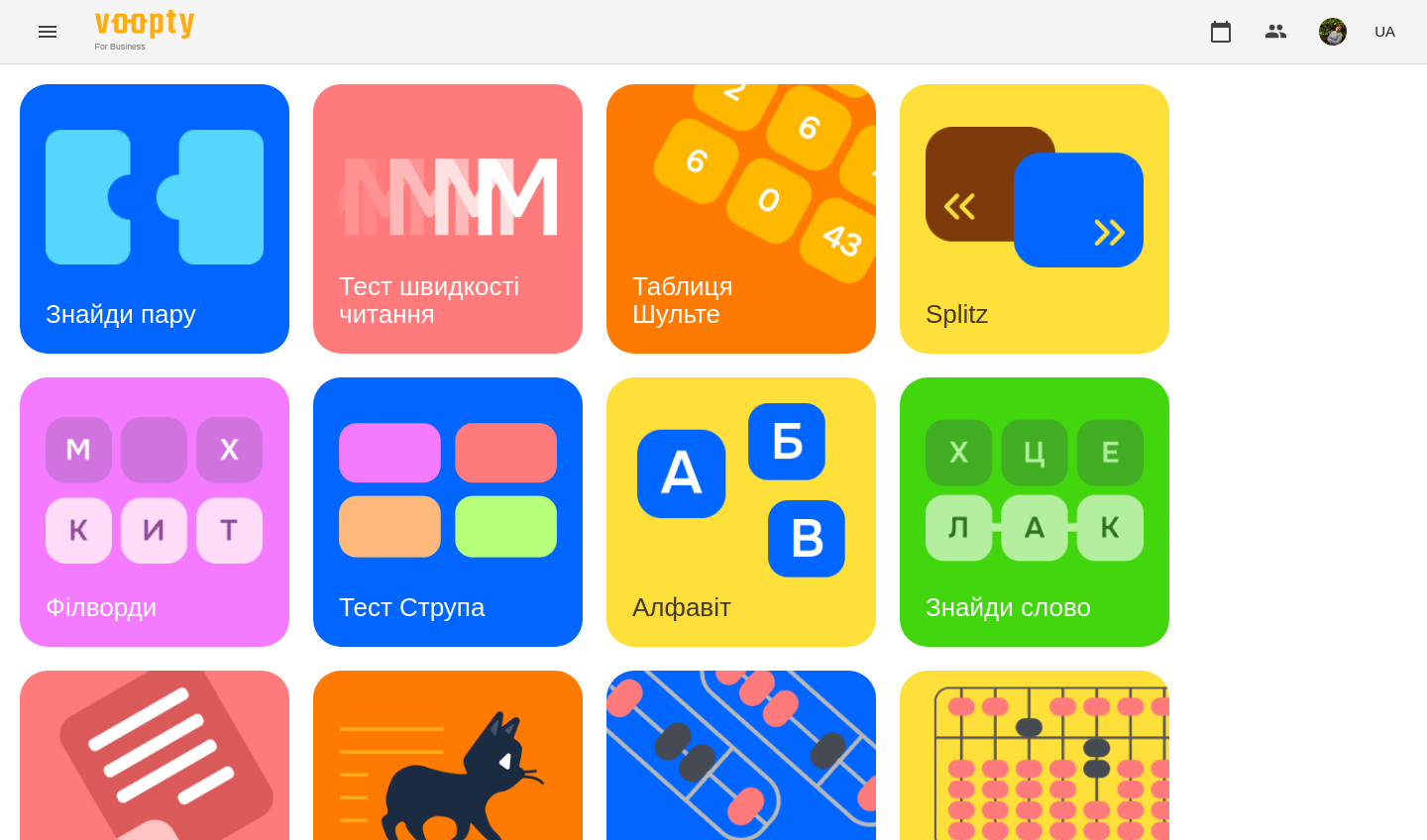 scroll, scrollTop: 665, scrollLeft: 0, axis: vertical 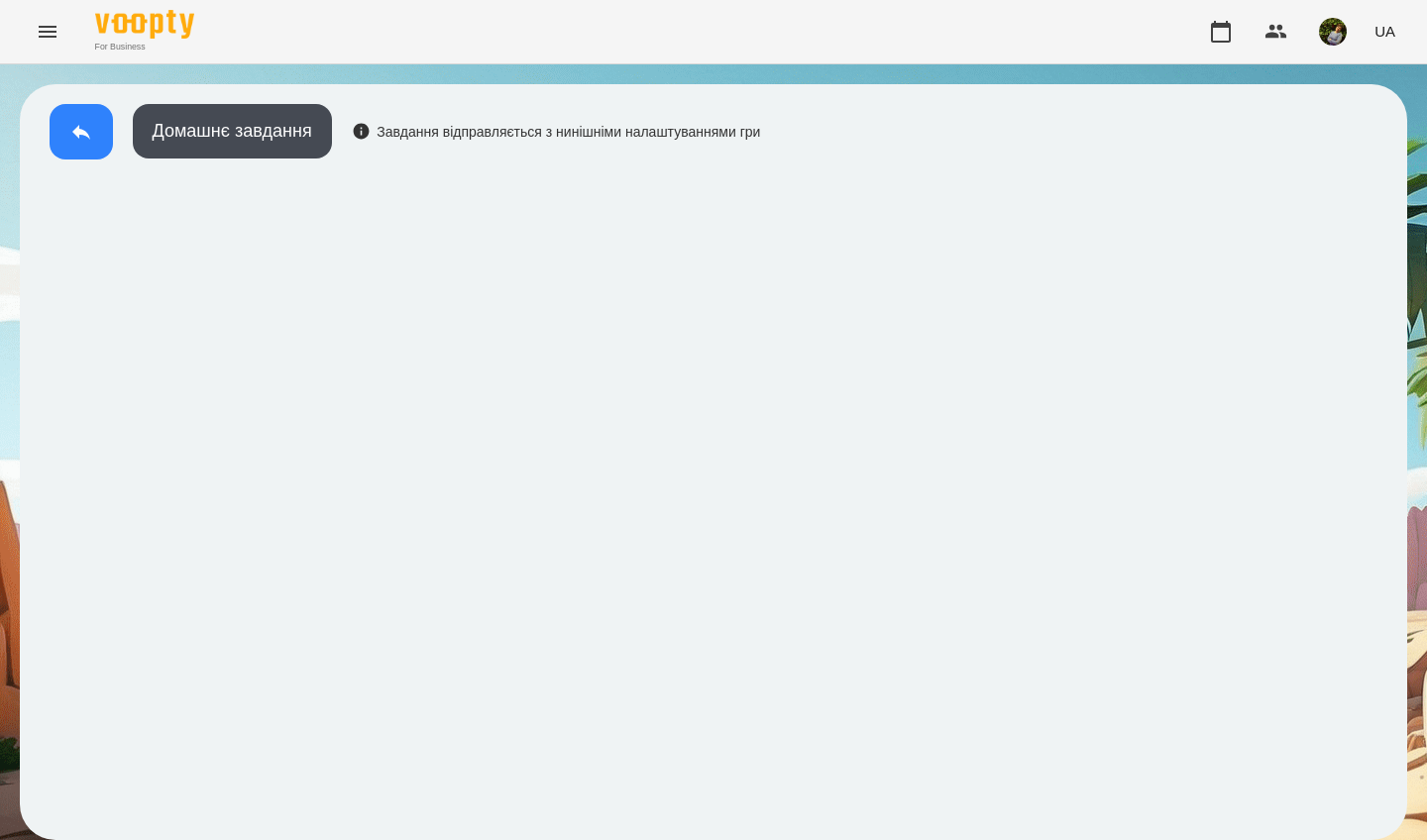 click at bounding box center (81, 132) 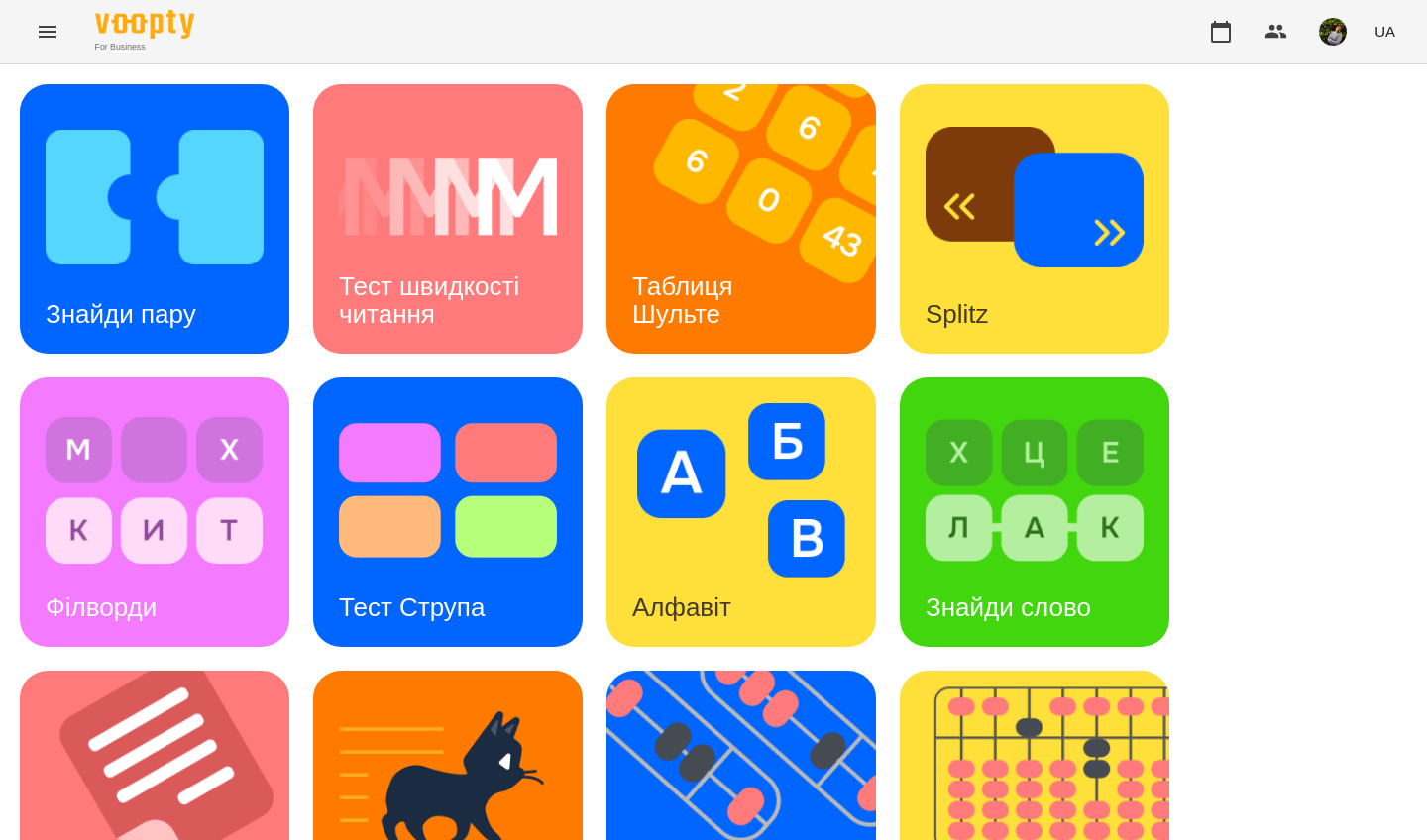 click at bounding box center (166, 805) 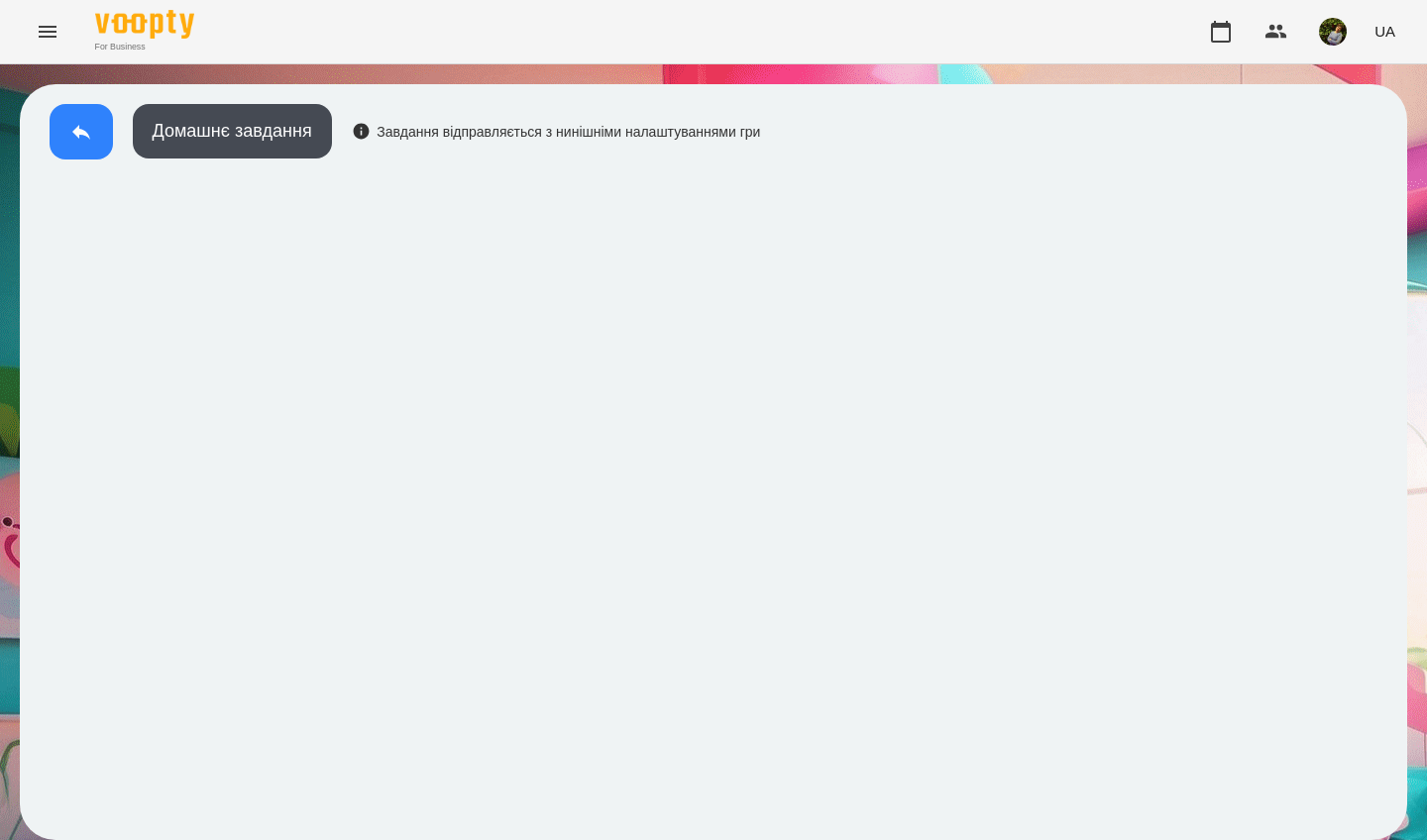 click at bounding box center (81, 132) 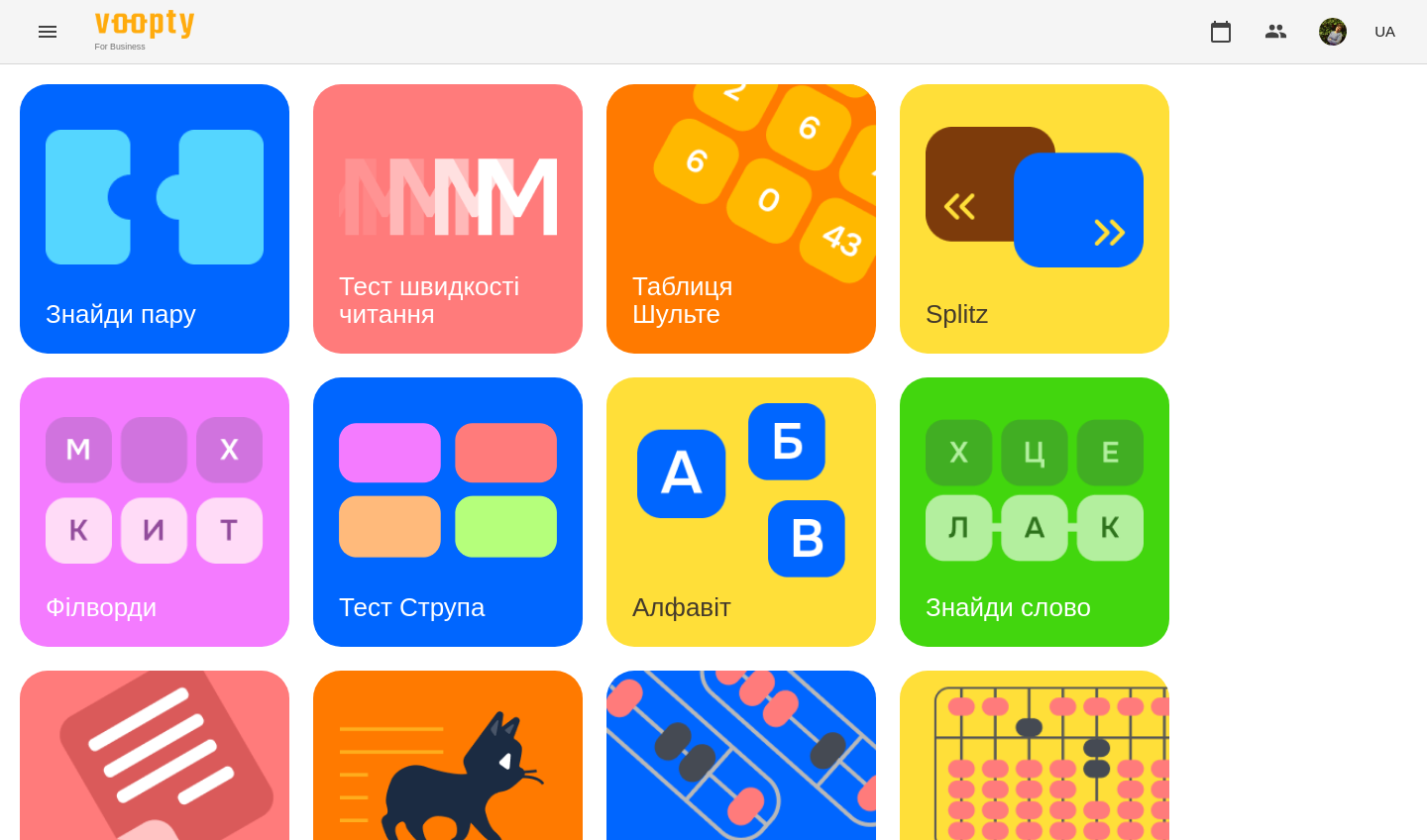 scroll, scrollTop: 706, scrollLeft: 0, axis: vertical 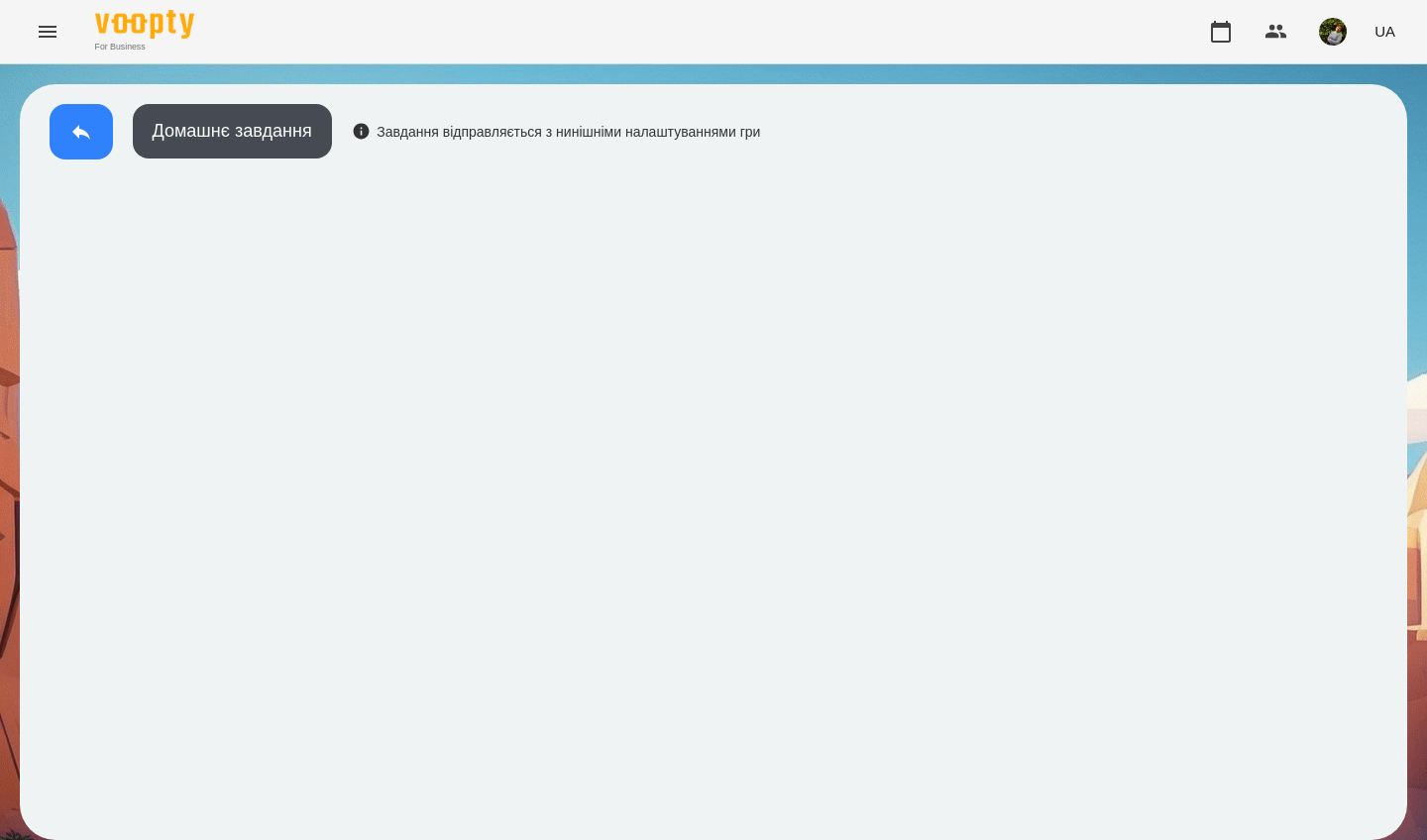 click 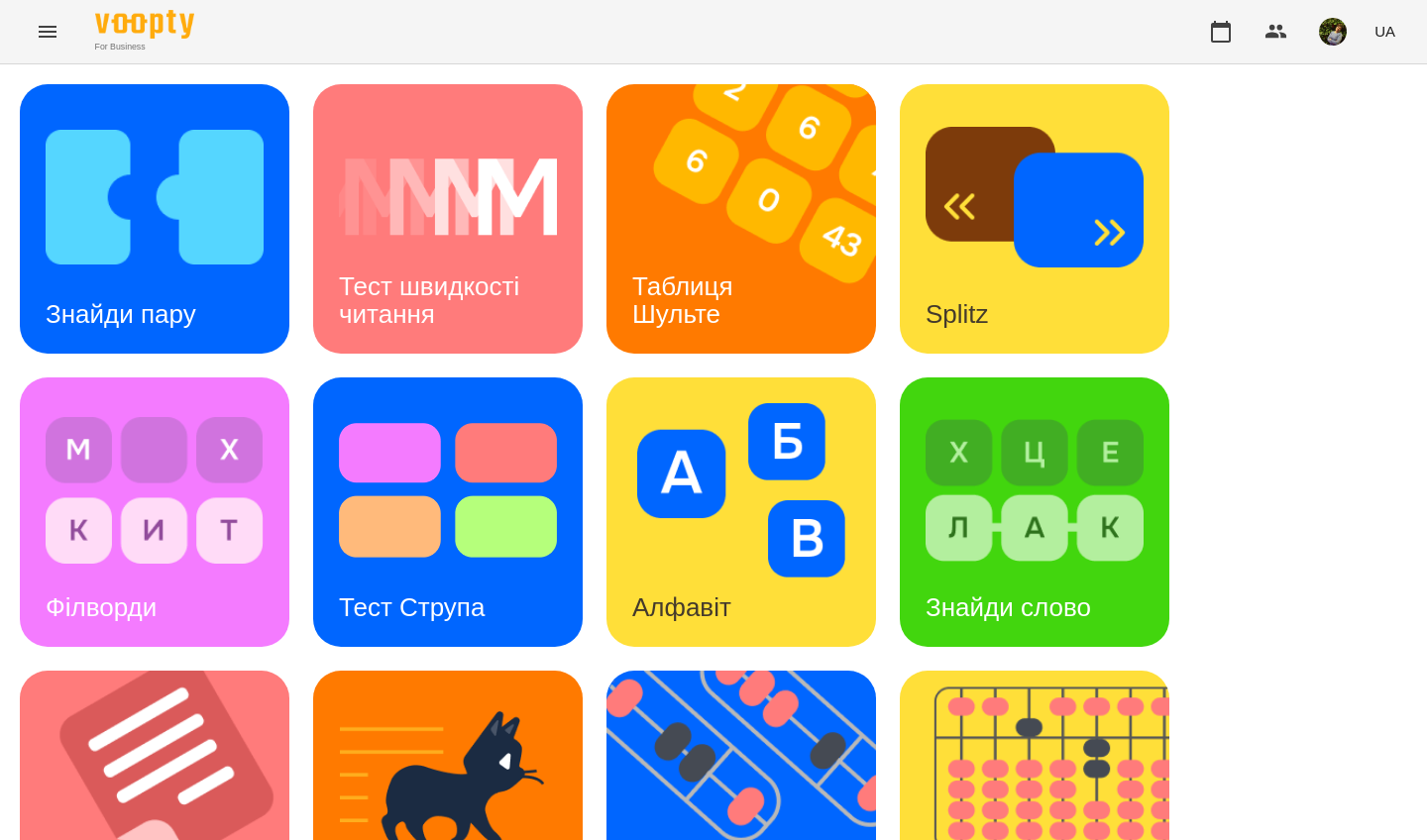 click at bounding box center (155, 197) 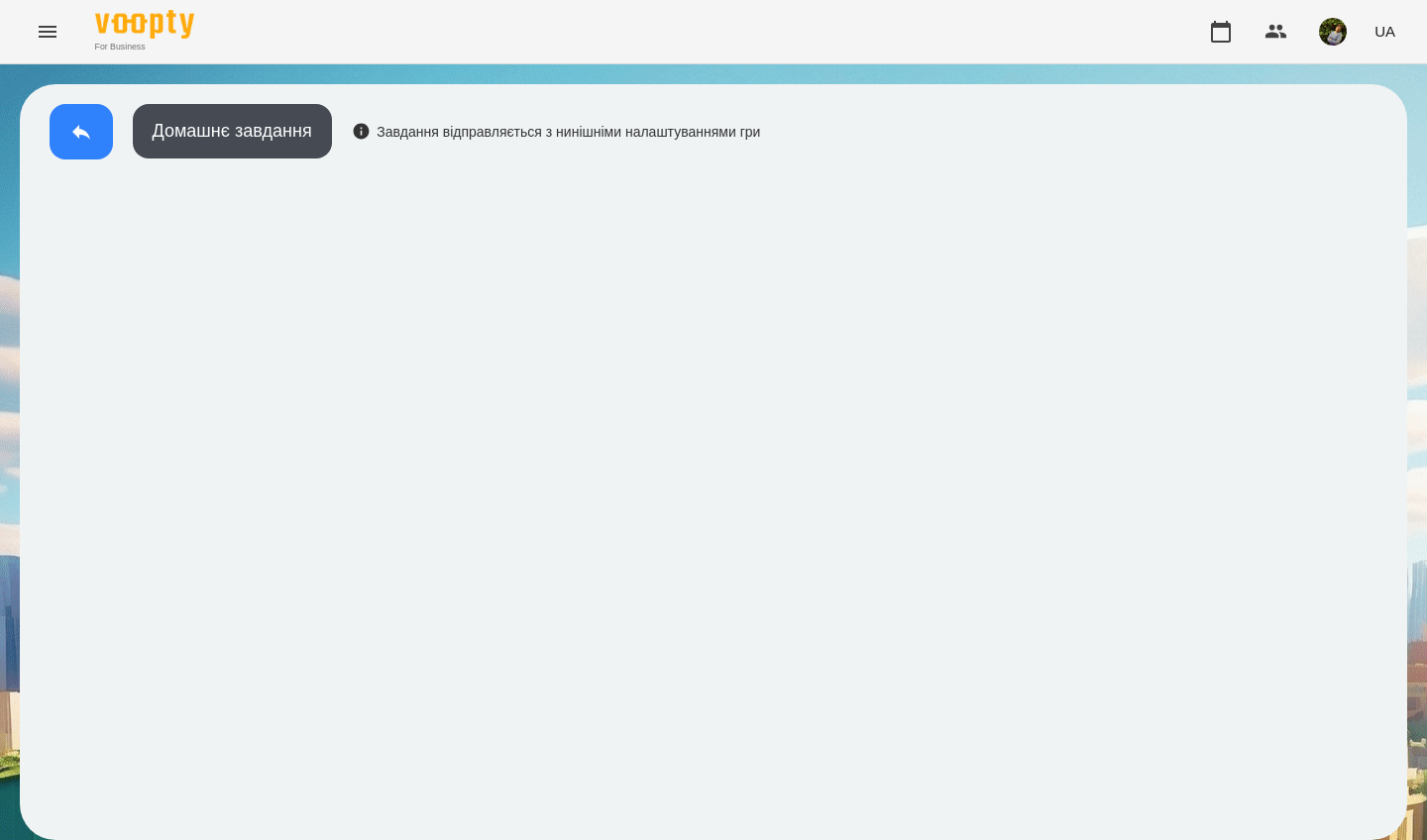 click at bounding box center [81, 132] 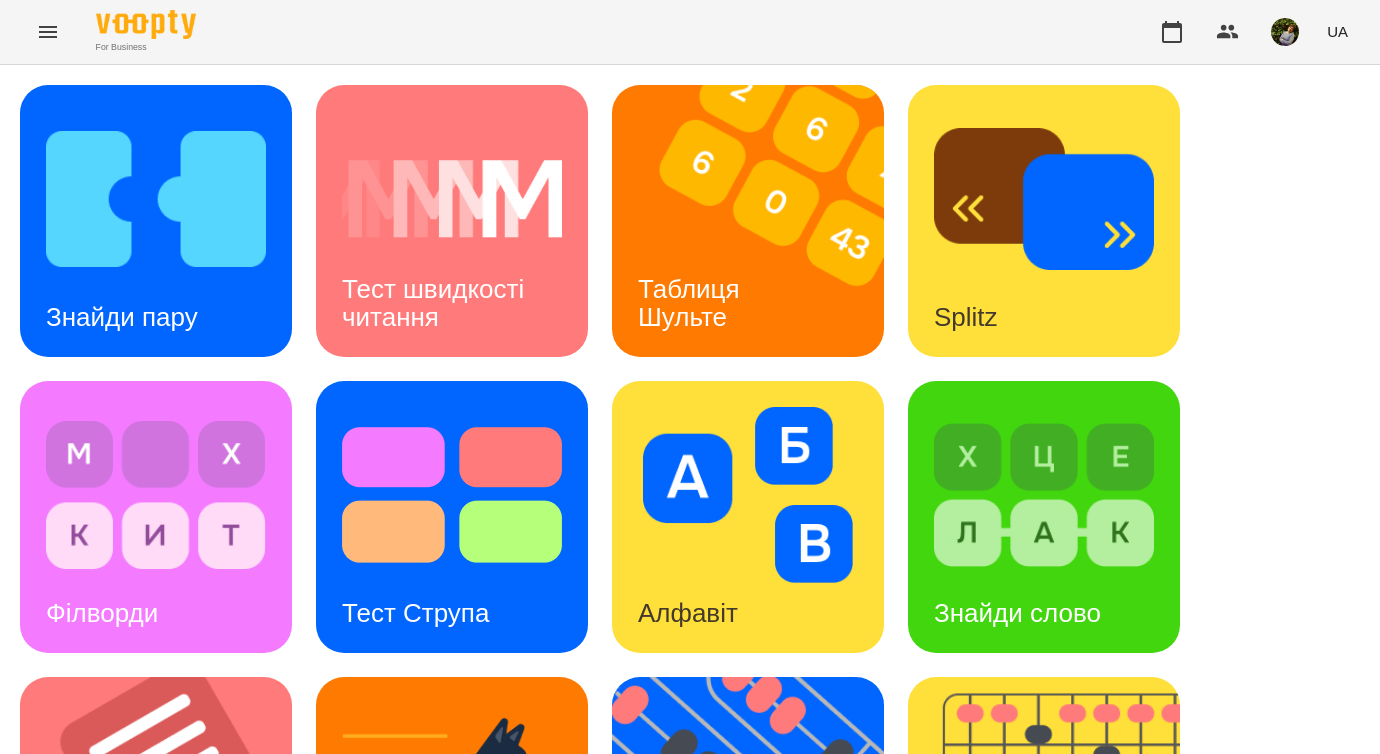 click at bounding box center (1044, 495) 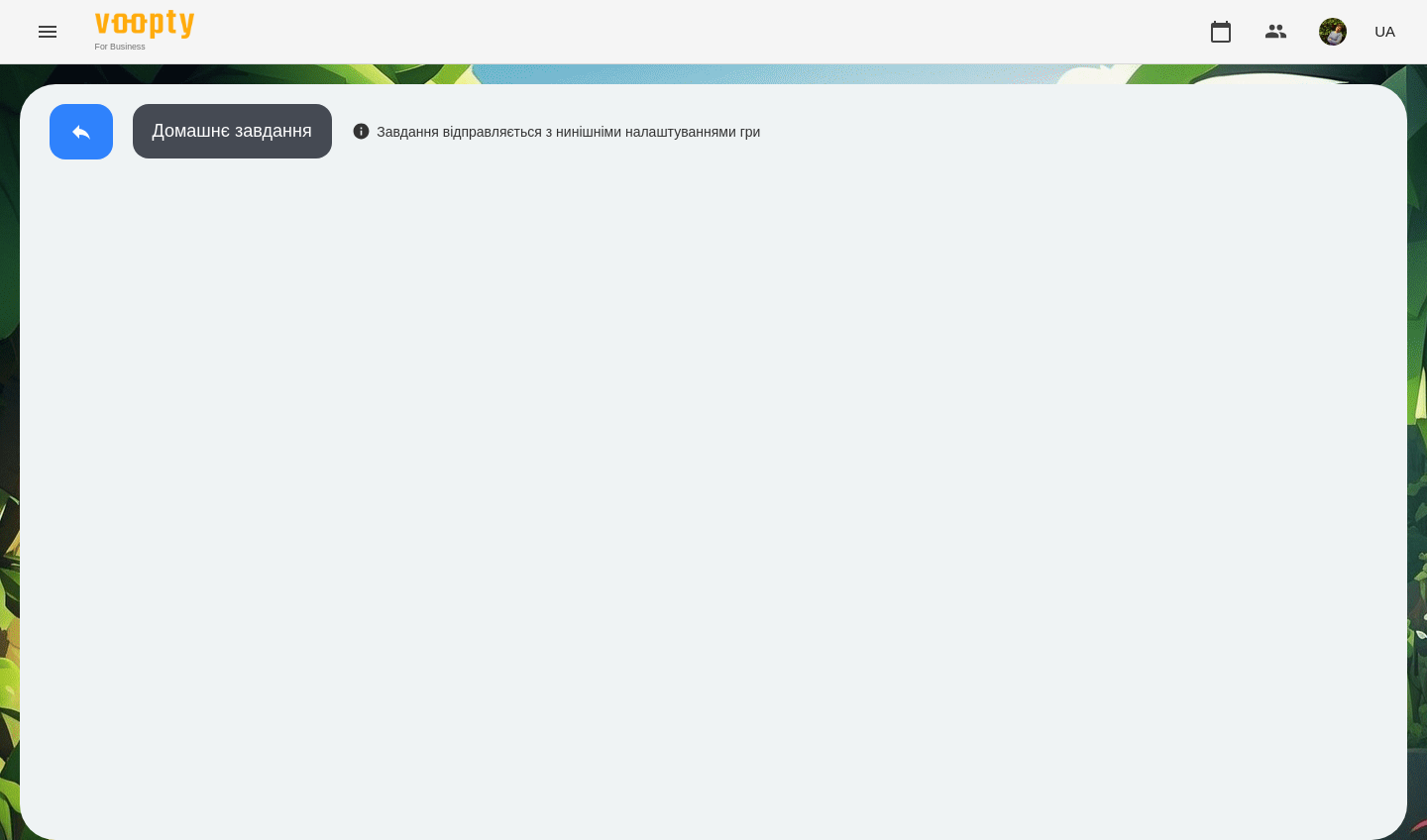 click 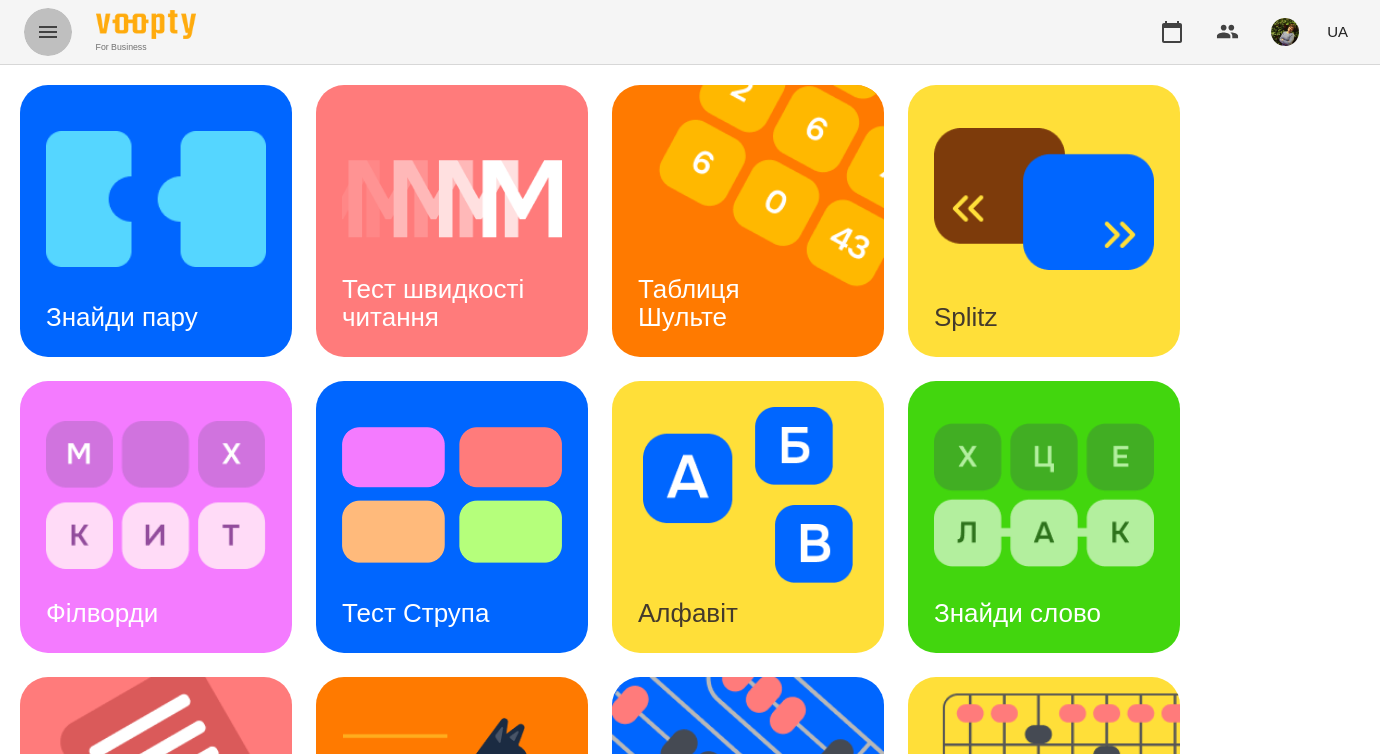 click 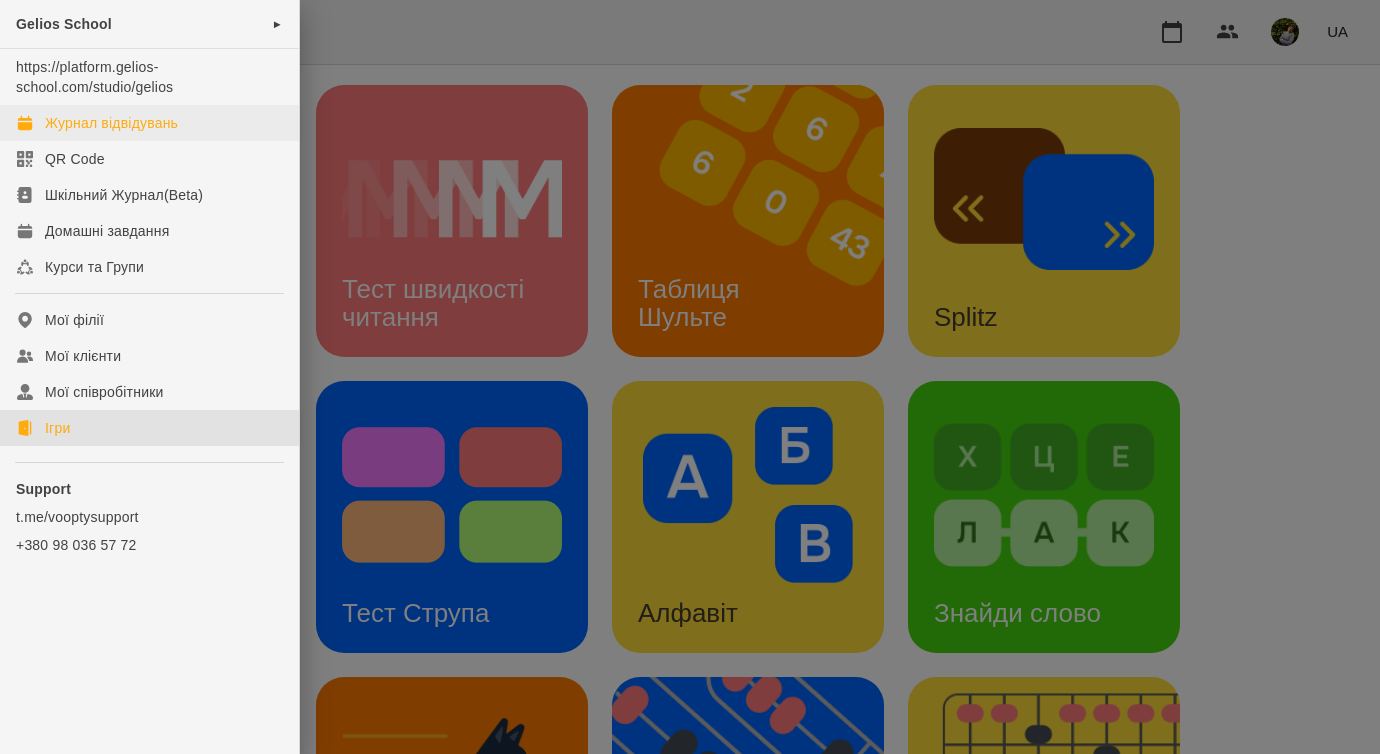 click on "Журнал відвідувань" at bounding box center [111, 123] 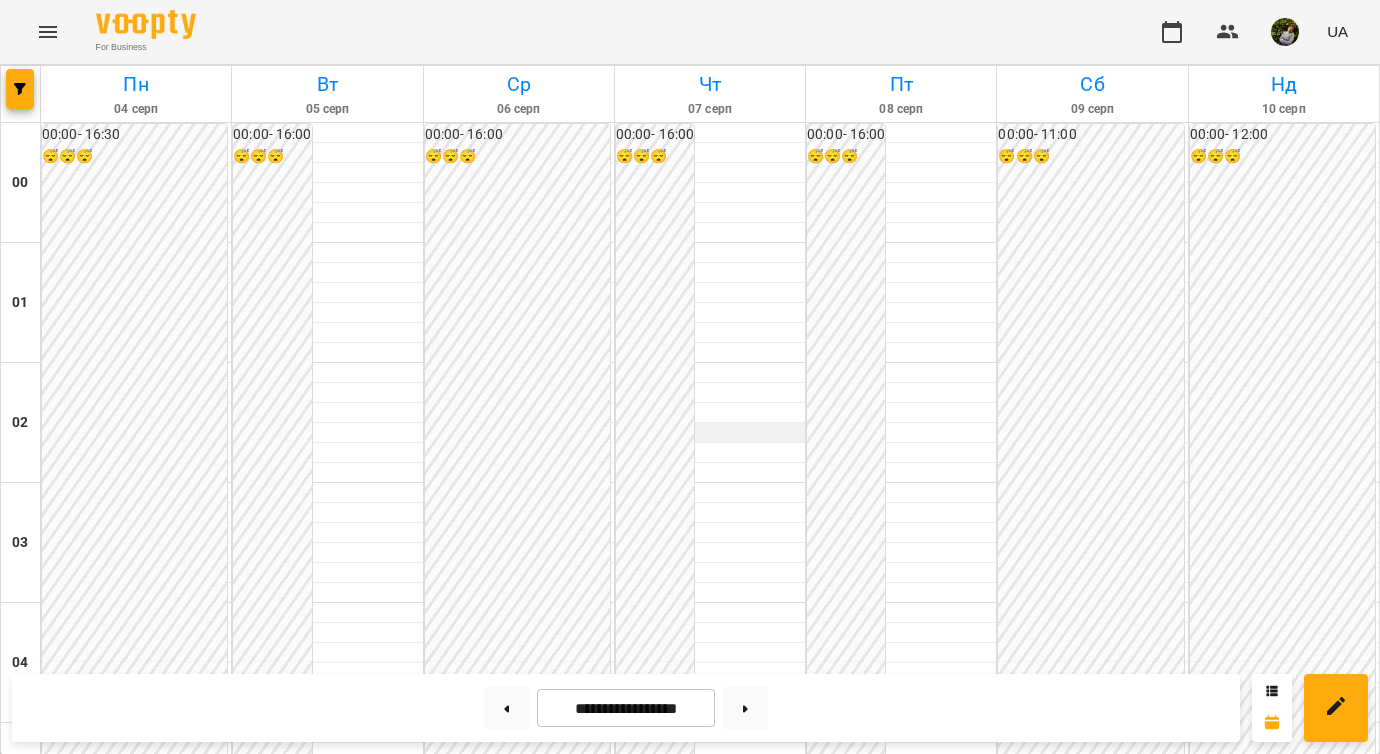 scroll, scrollTop: 1814, scrollLeft: 0, axis: vertical 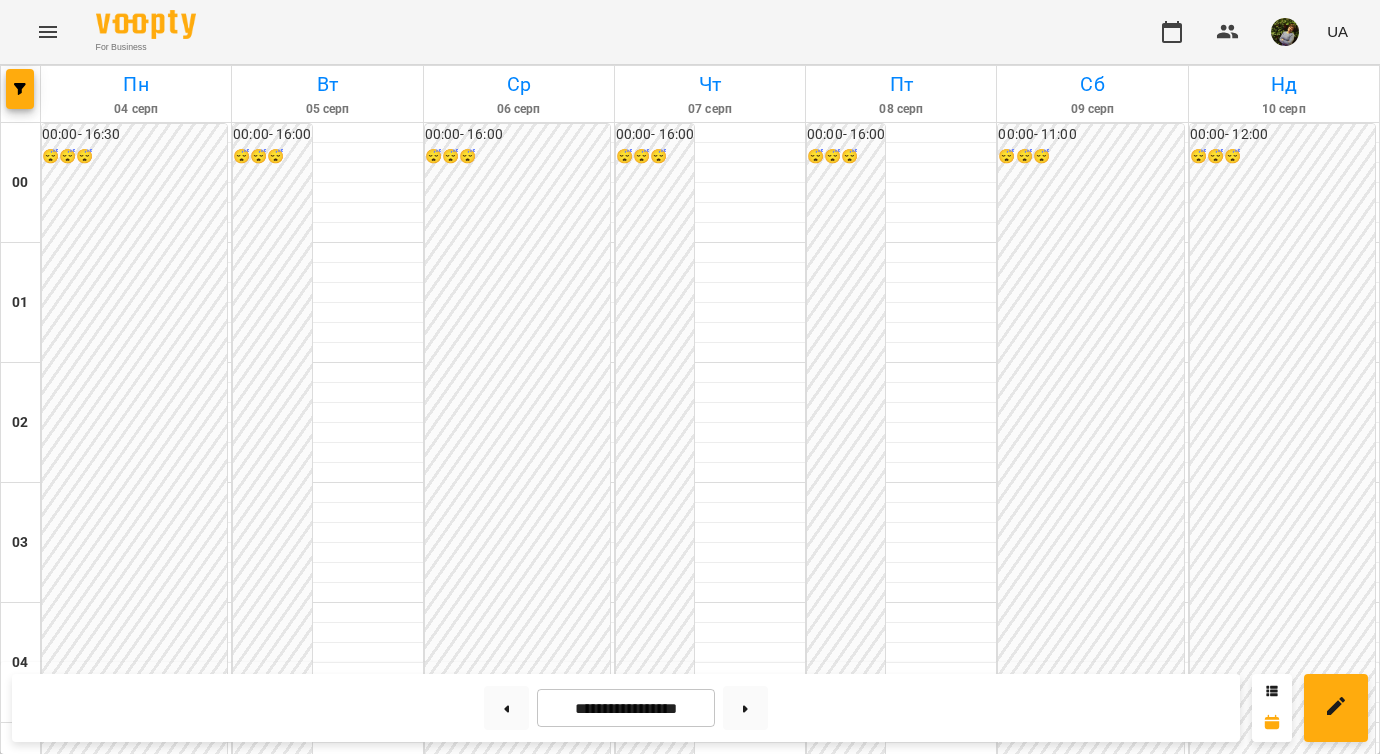click on "16:00" at bounding box center (519, 2071) 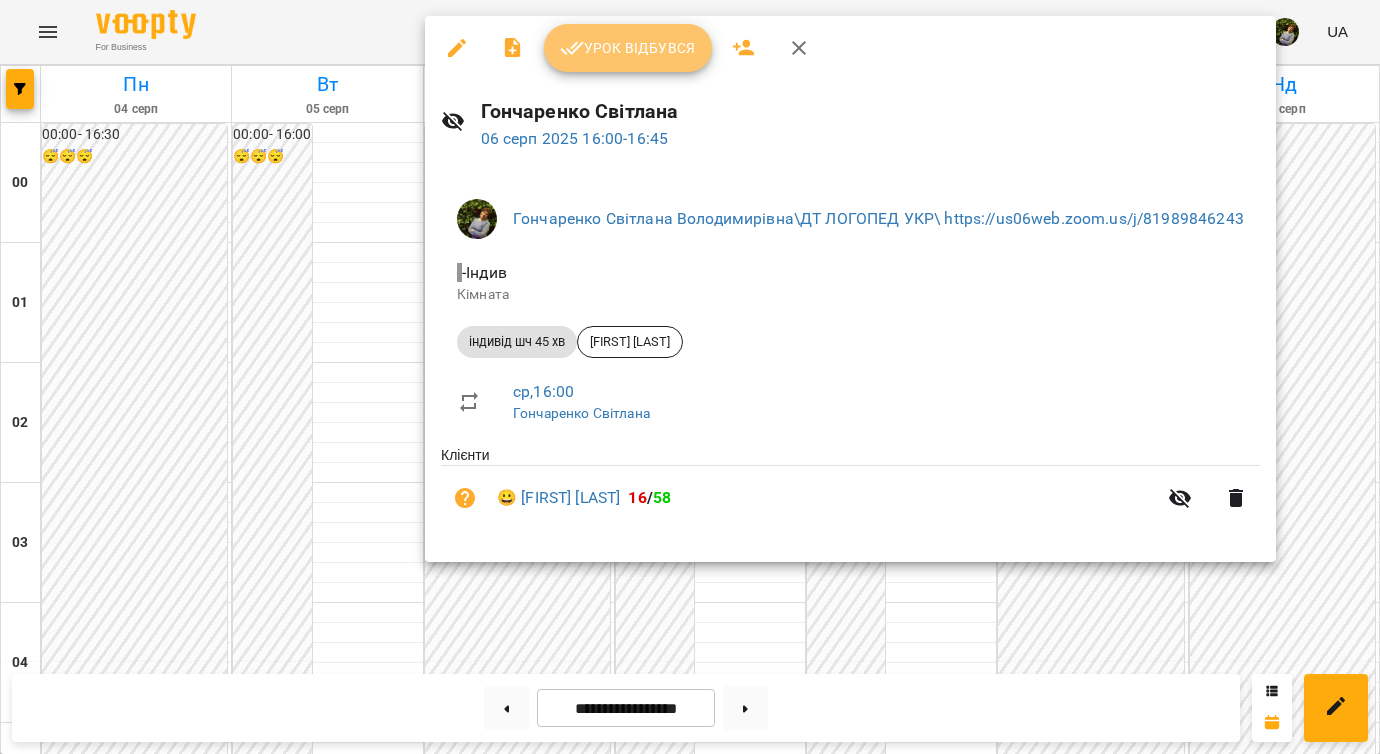 click on "Урок відбувся" at bounding box center [628, 48] 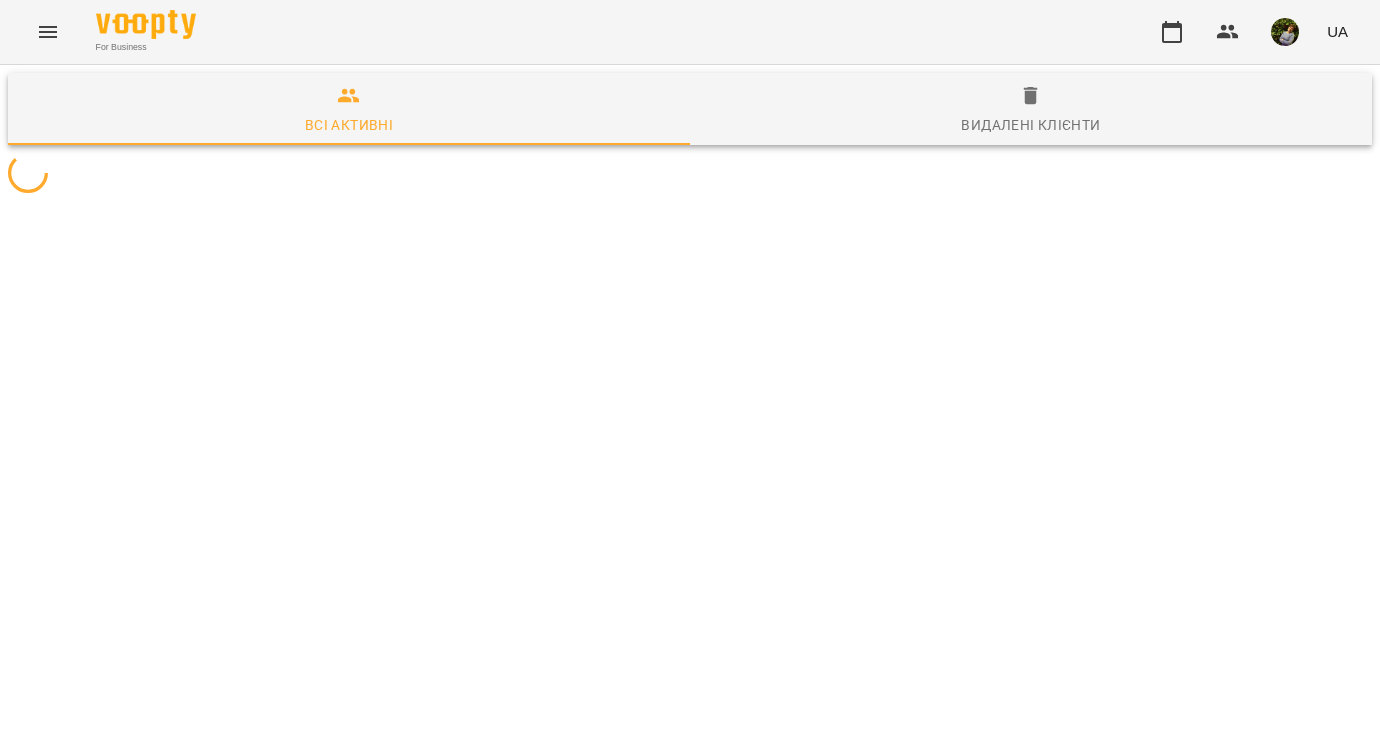 scroll, scrollTop: 0, scrollLeft: 0, axis: both 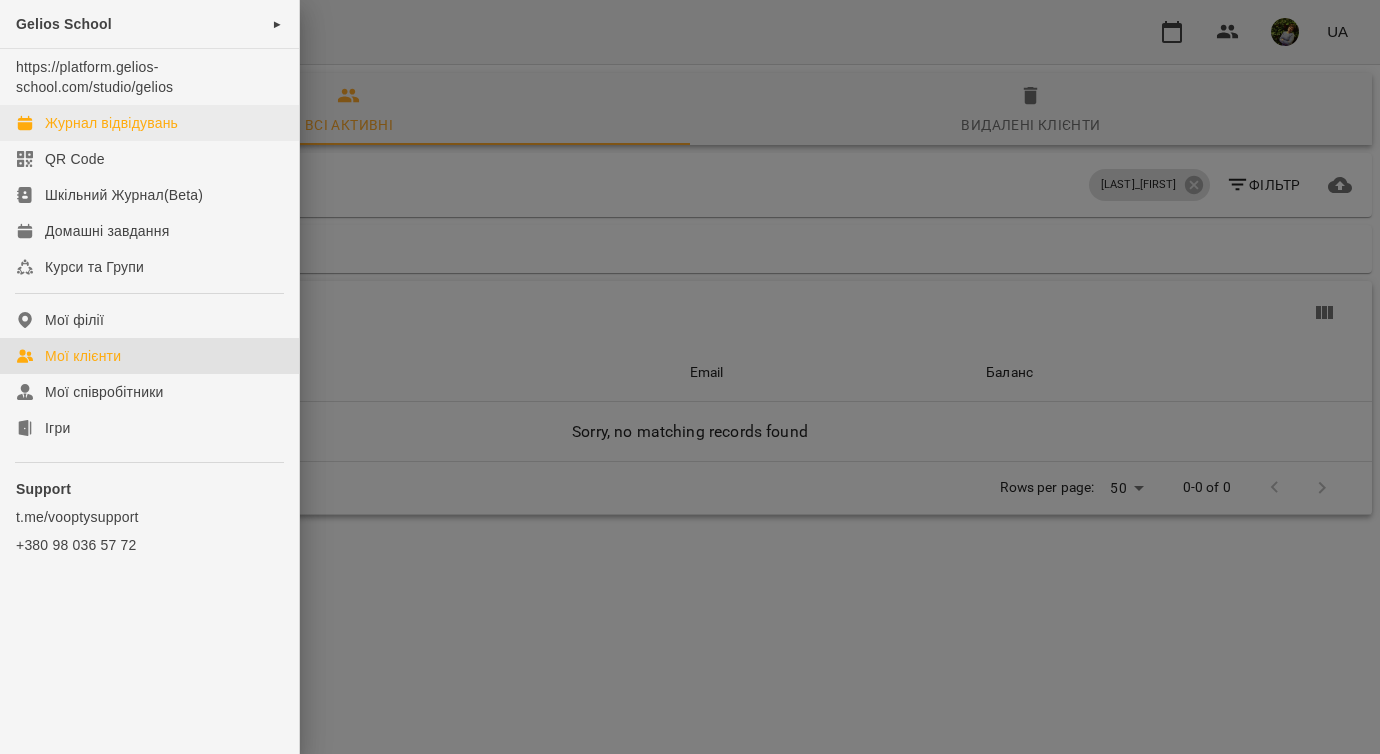 click on "Журнал відвідувань" at bounding box center [111, 123] 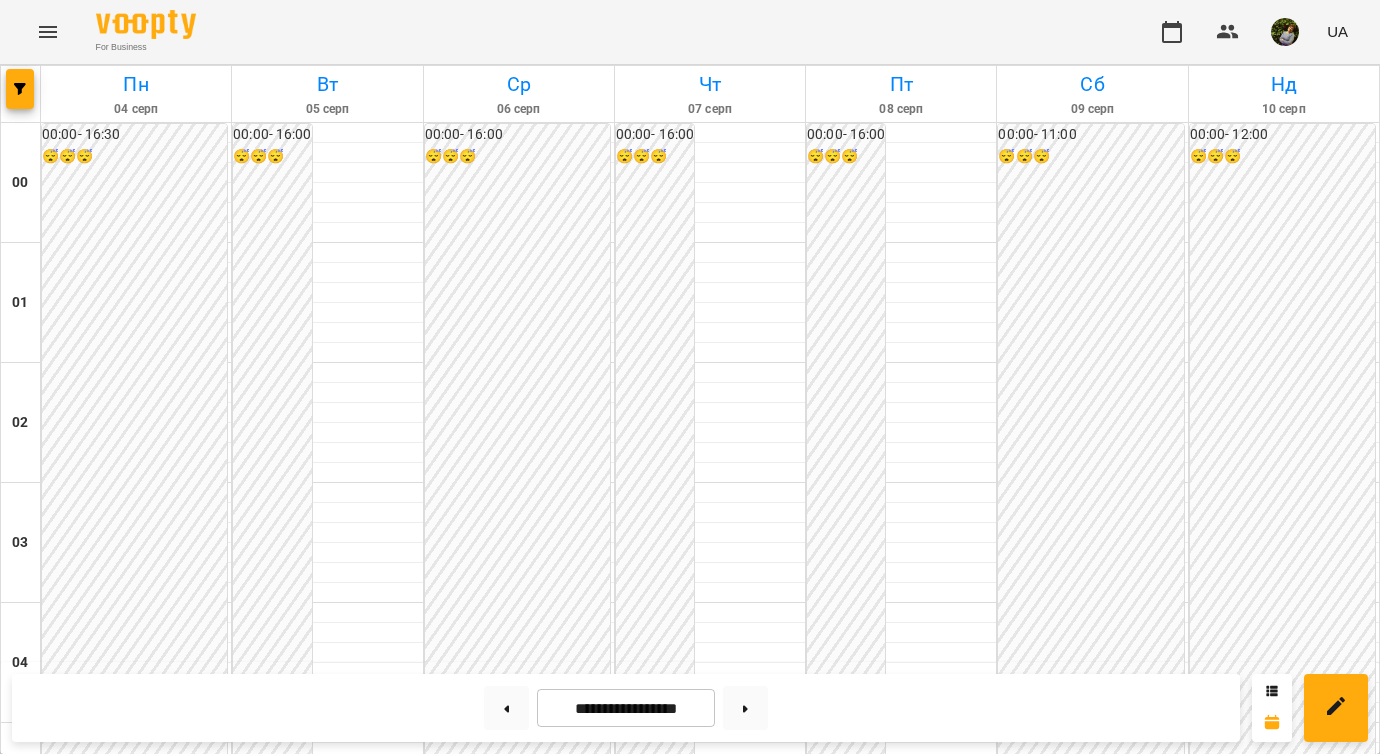 scroll, scrollTop: 1946, scrollLeft: 0, axis: vertical 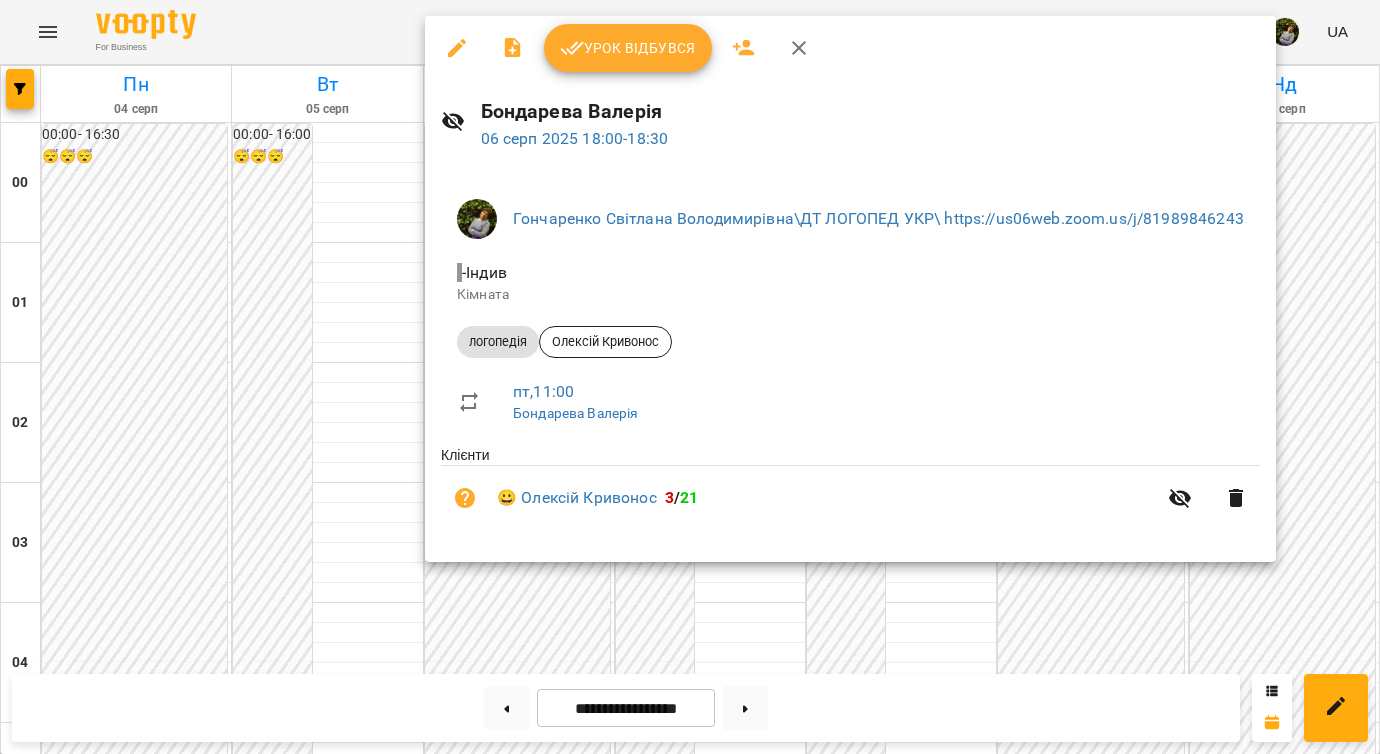 click at bounding box center [690, 377] 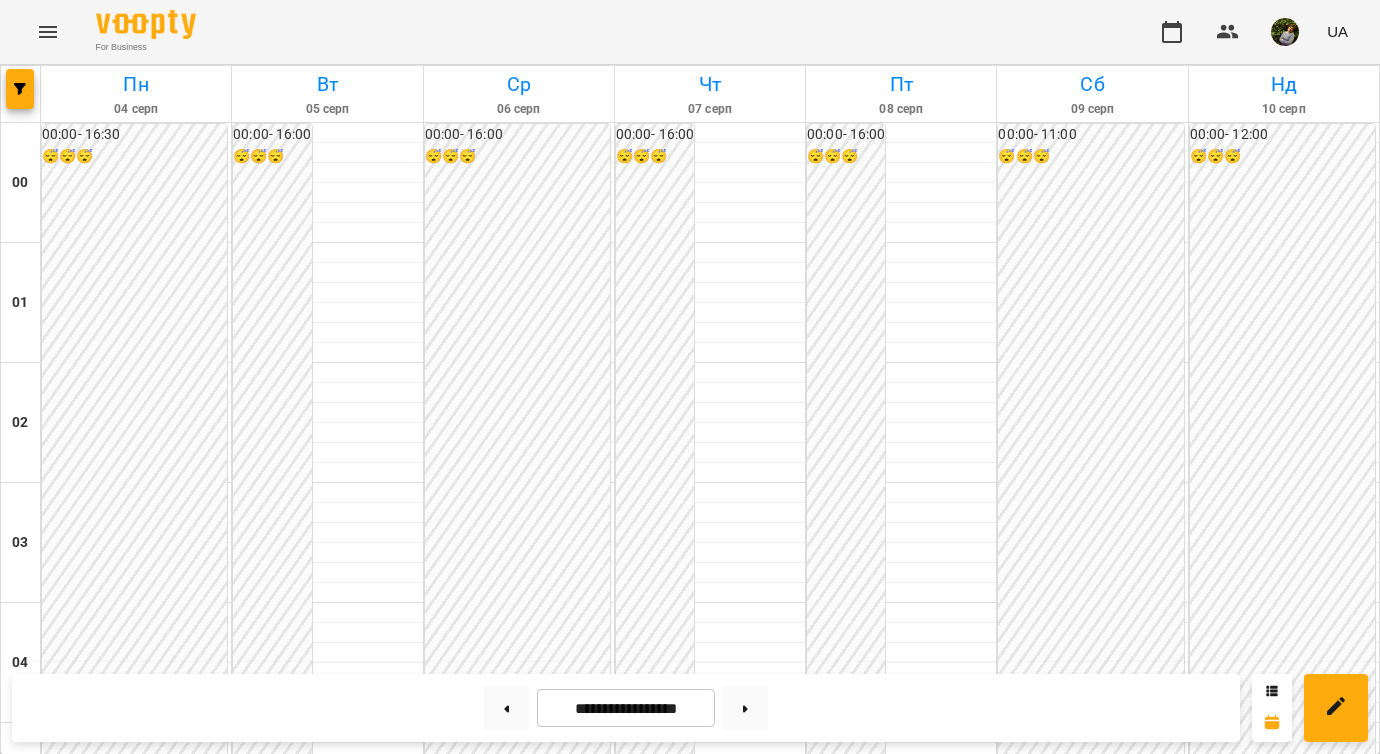 scroll, scrollTop: 1684, scrollLeft: 0, axis: vertical 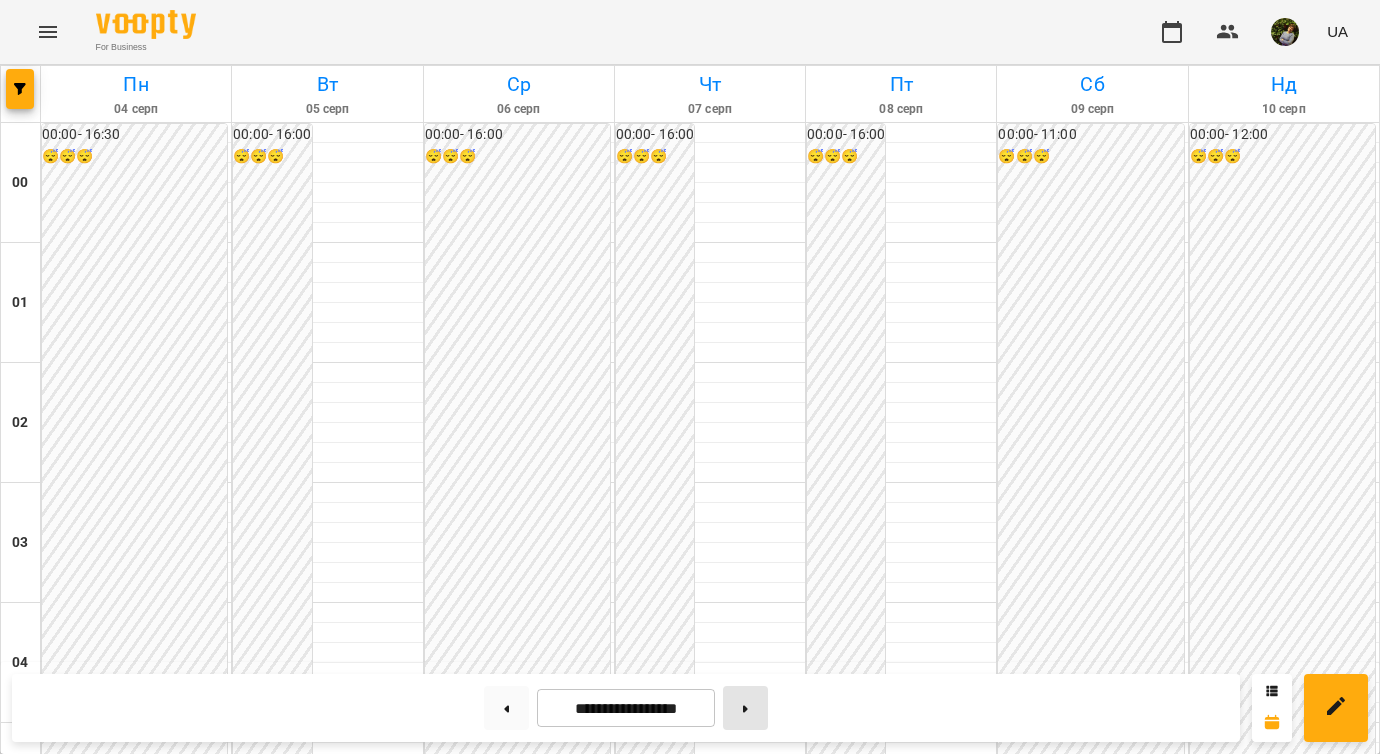 click at bounding box center [745, 708] 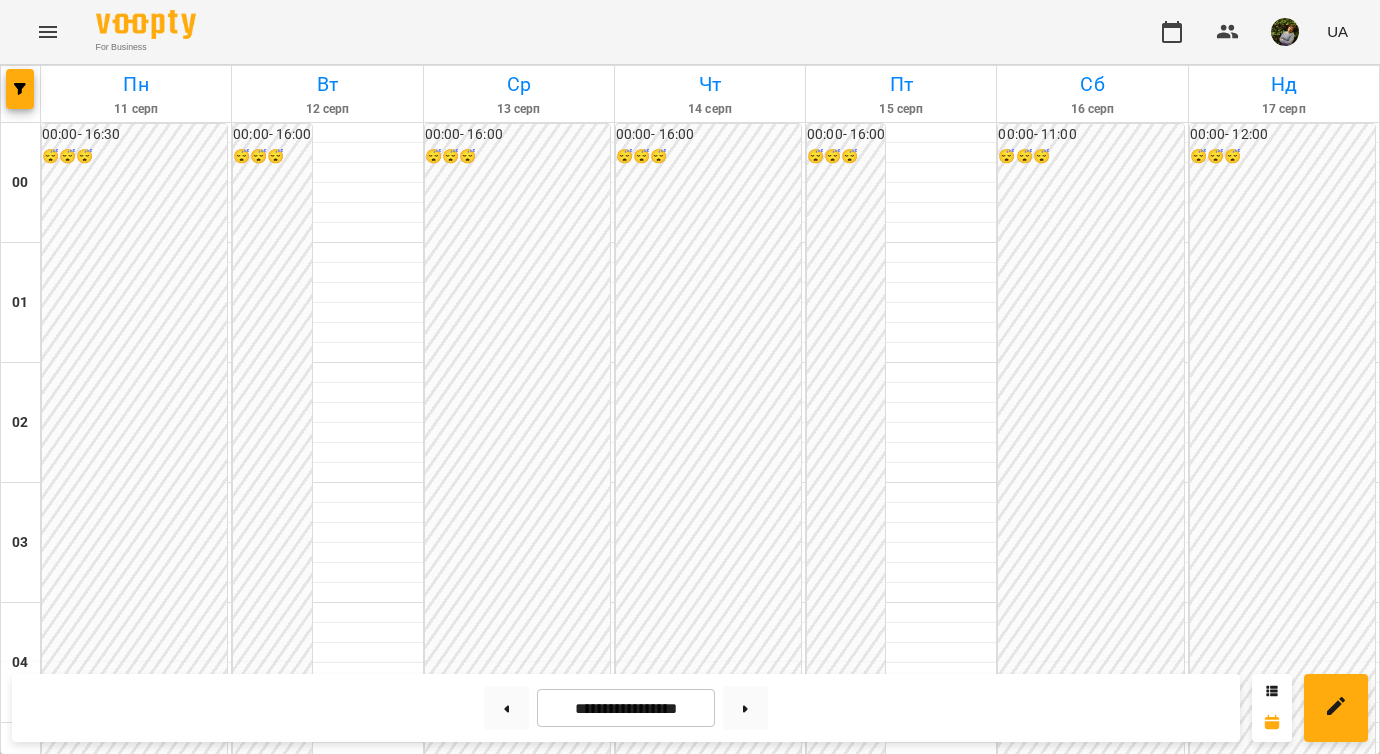 scroll, scrollTop: 1880, scrollLeft: 0, axis: vertical 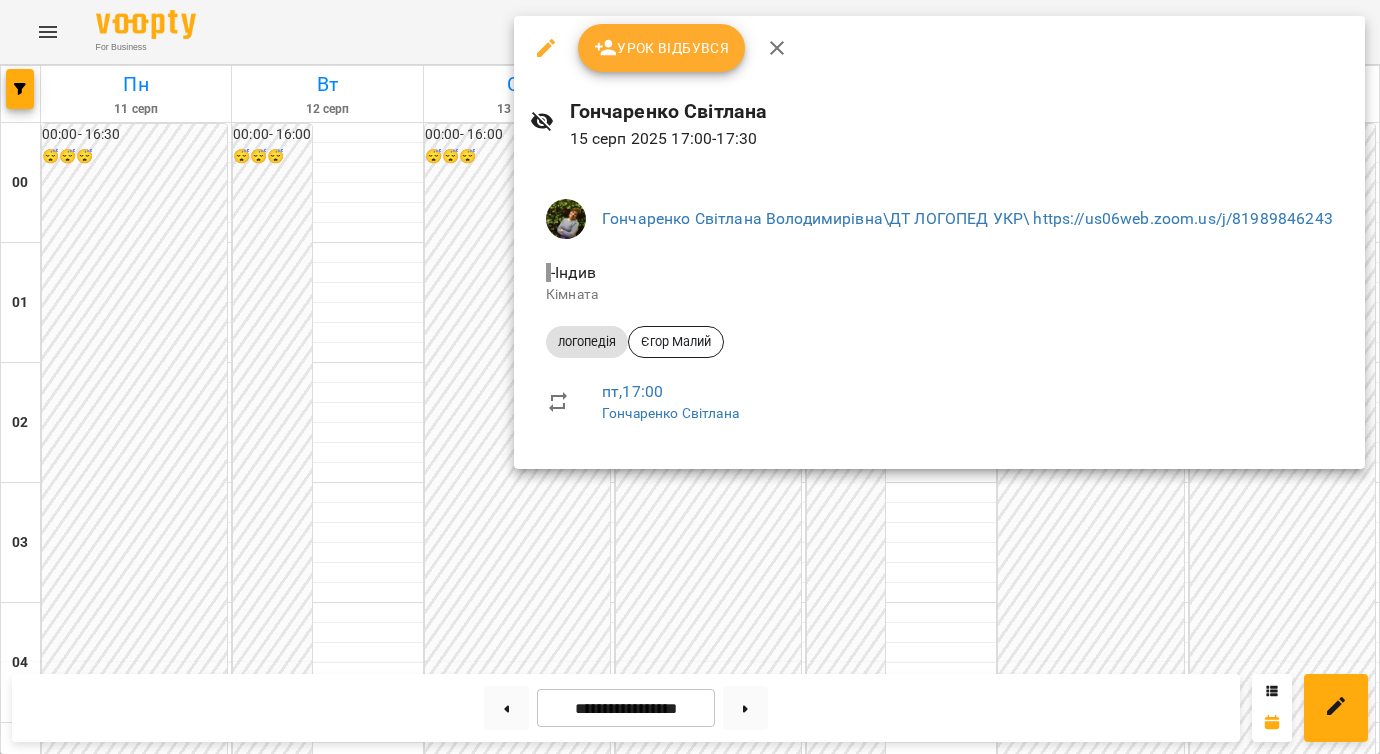 click at bounding box center [690, 377] 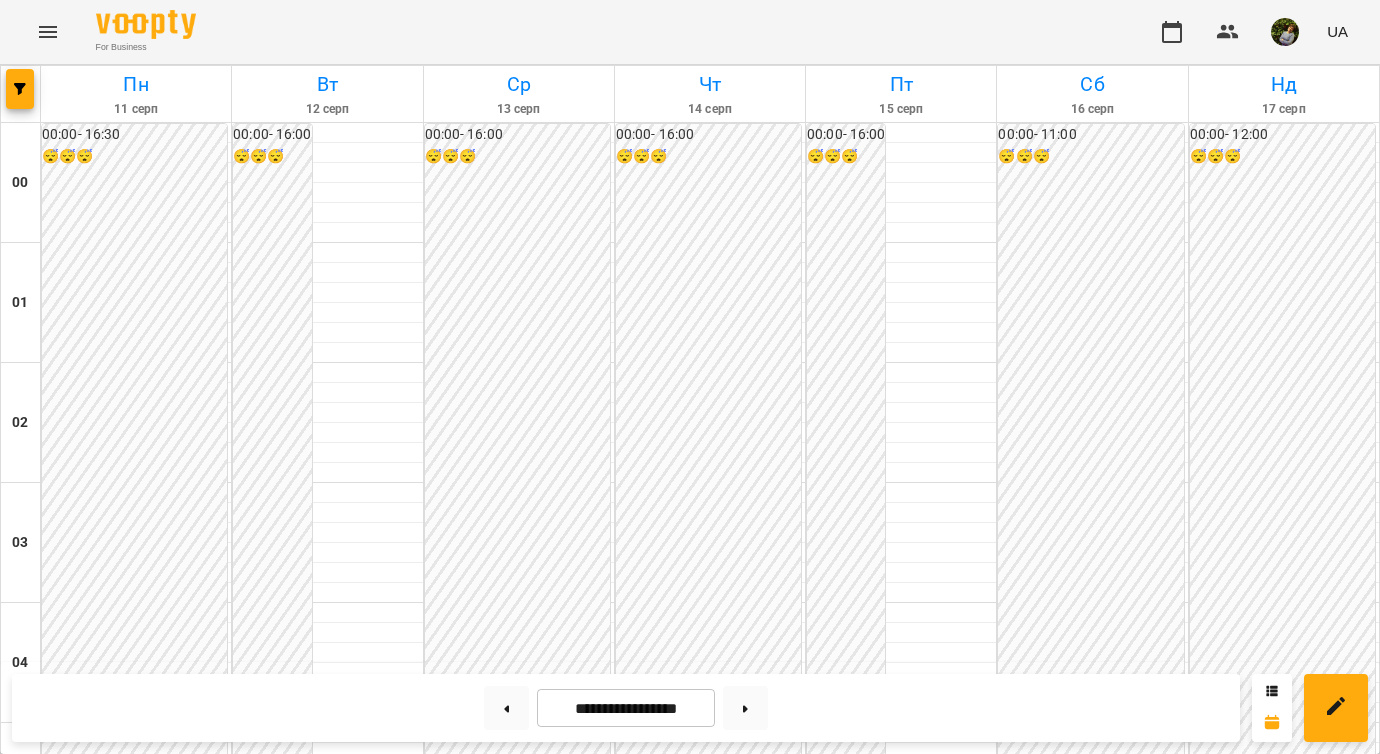 scroll, scrollTop: 1884, scrollLeft: 0, axis: vertical 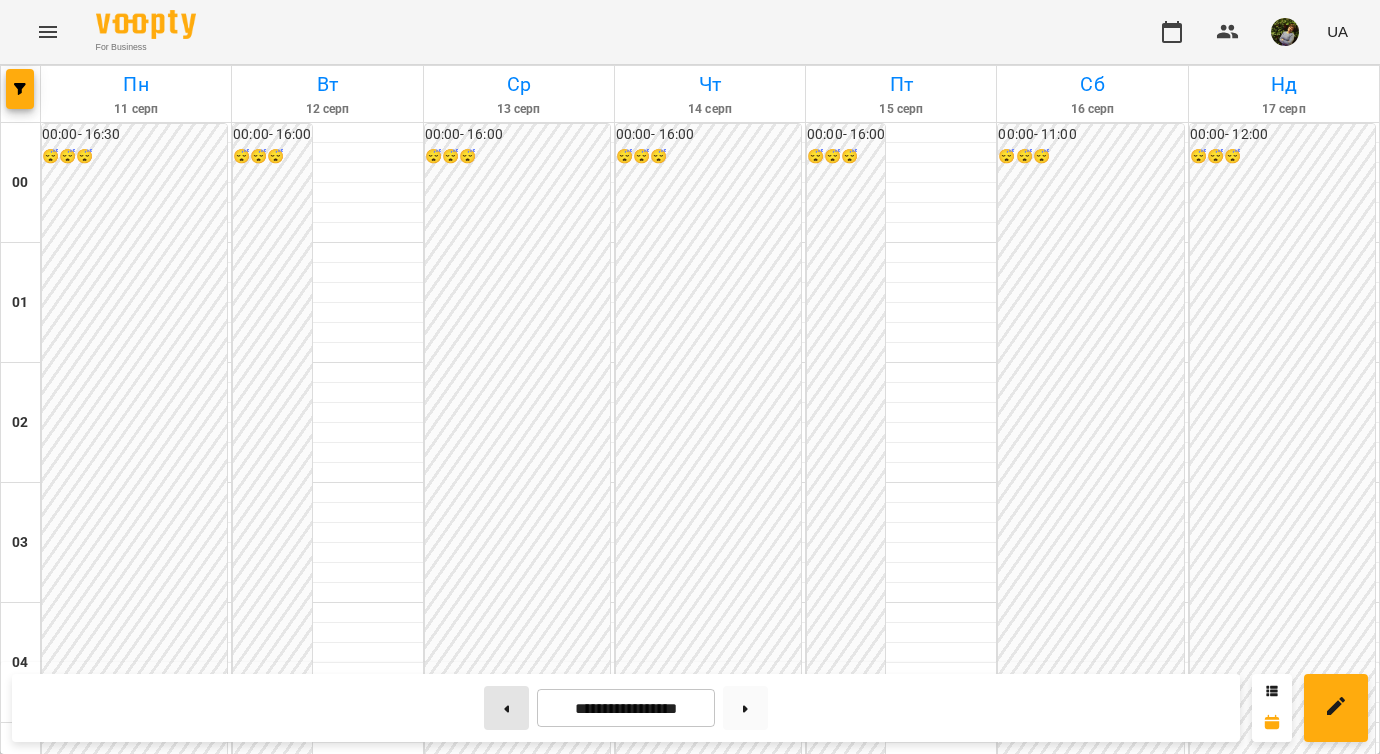 click 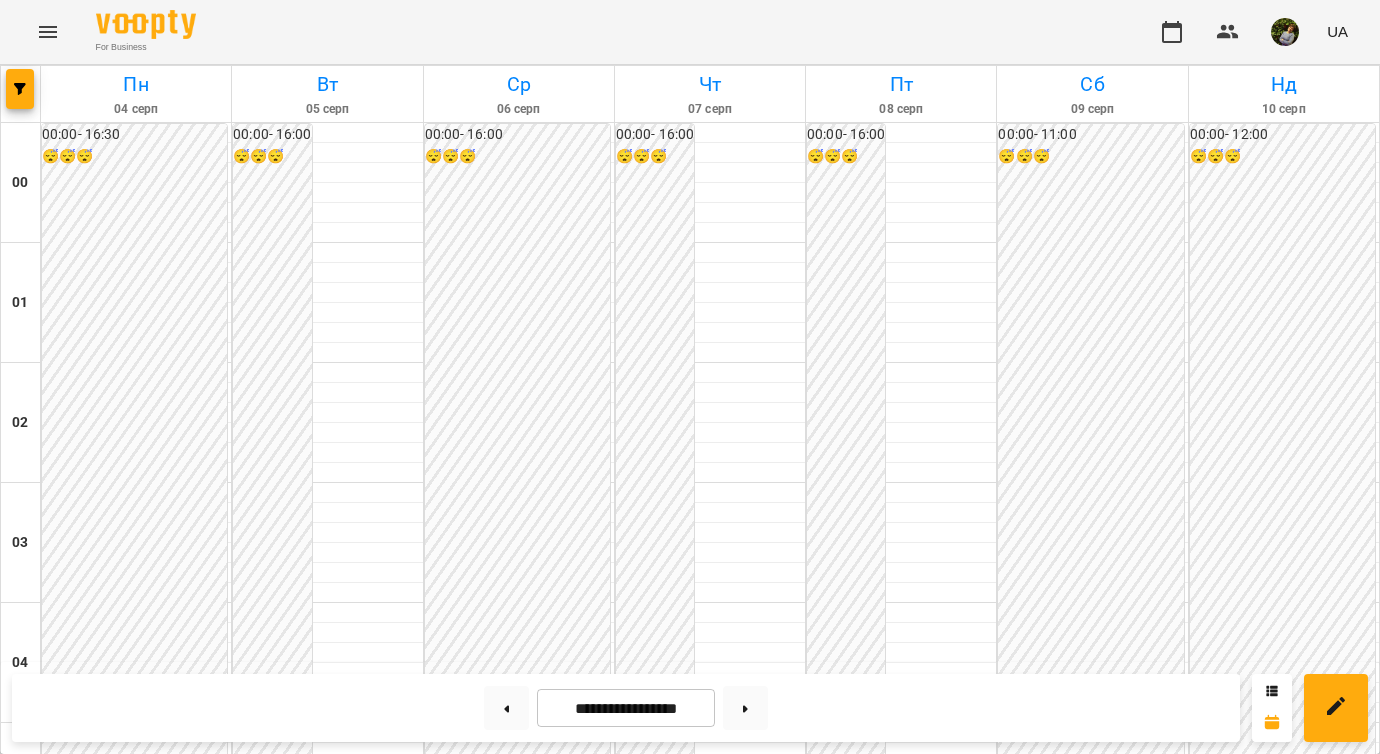 scroll, scrollTop: 1797, scrollLeft: 0, axis: vertical 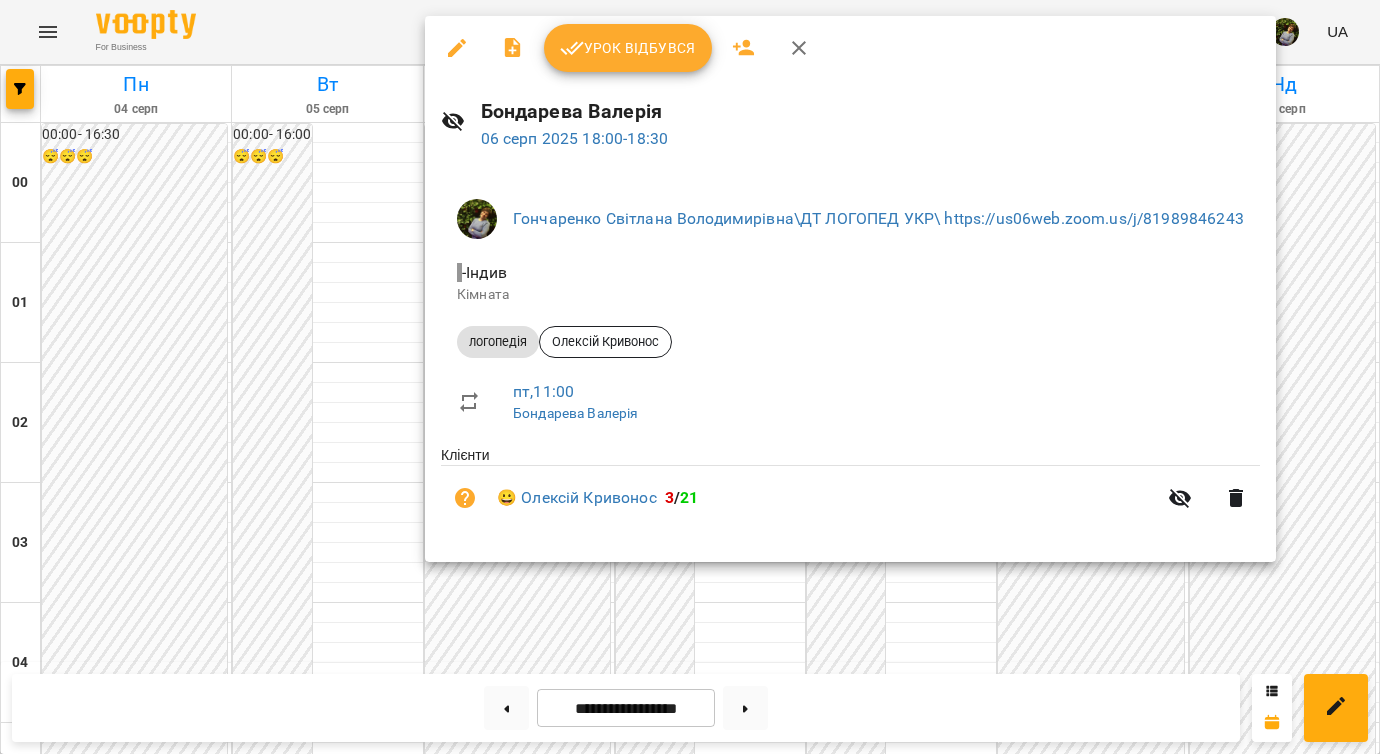 click at bounding box center (690, 377) 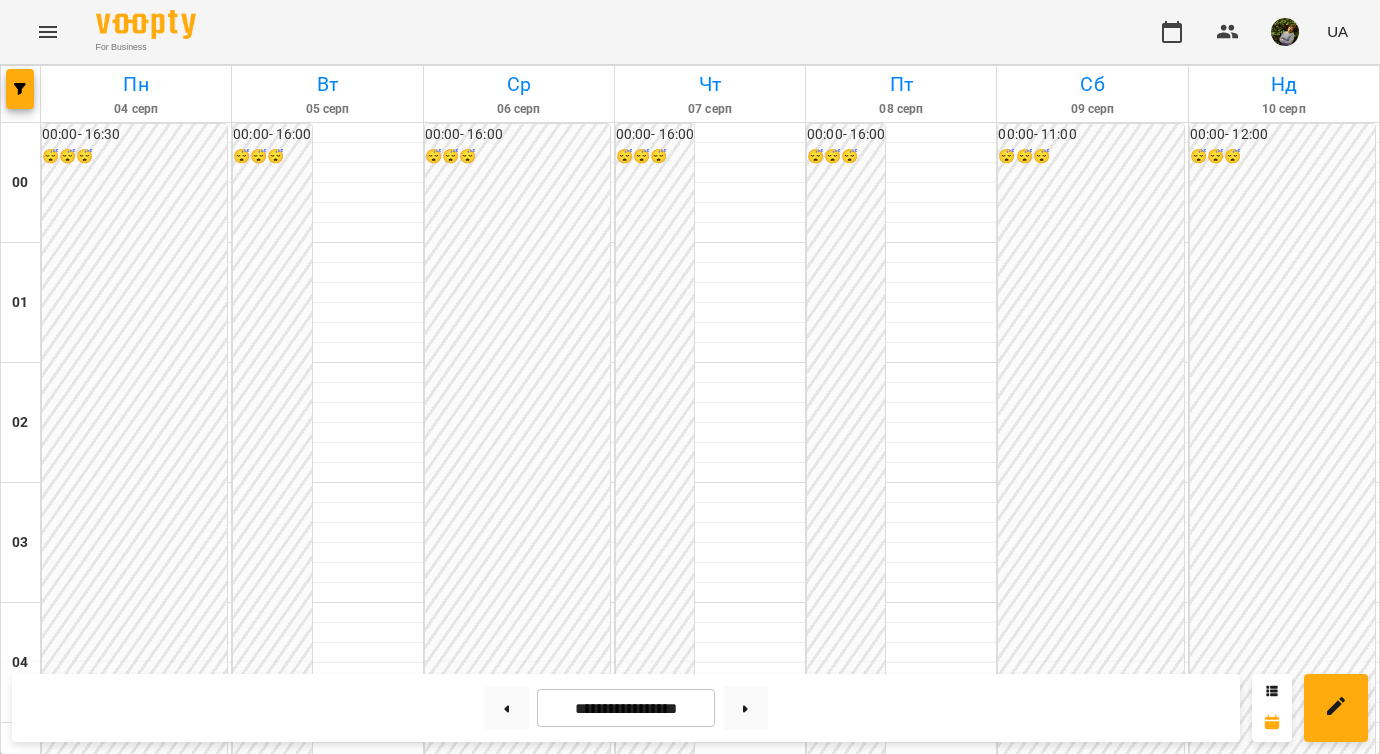 drag, startPoint x: 943, startPoint y: 43, endPoint x: 710, endPoint y: 396, distance: 422.96335 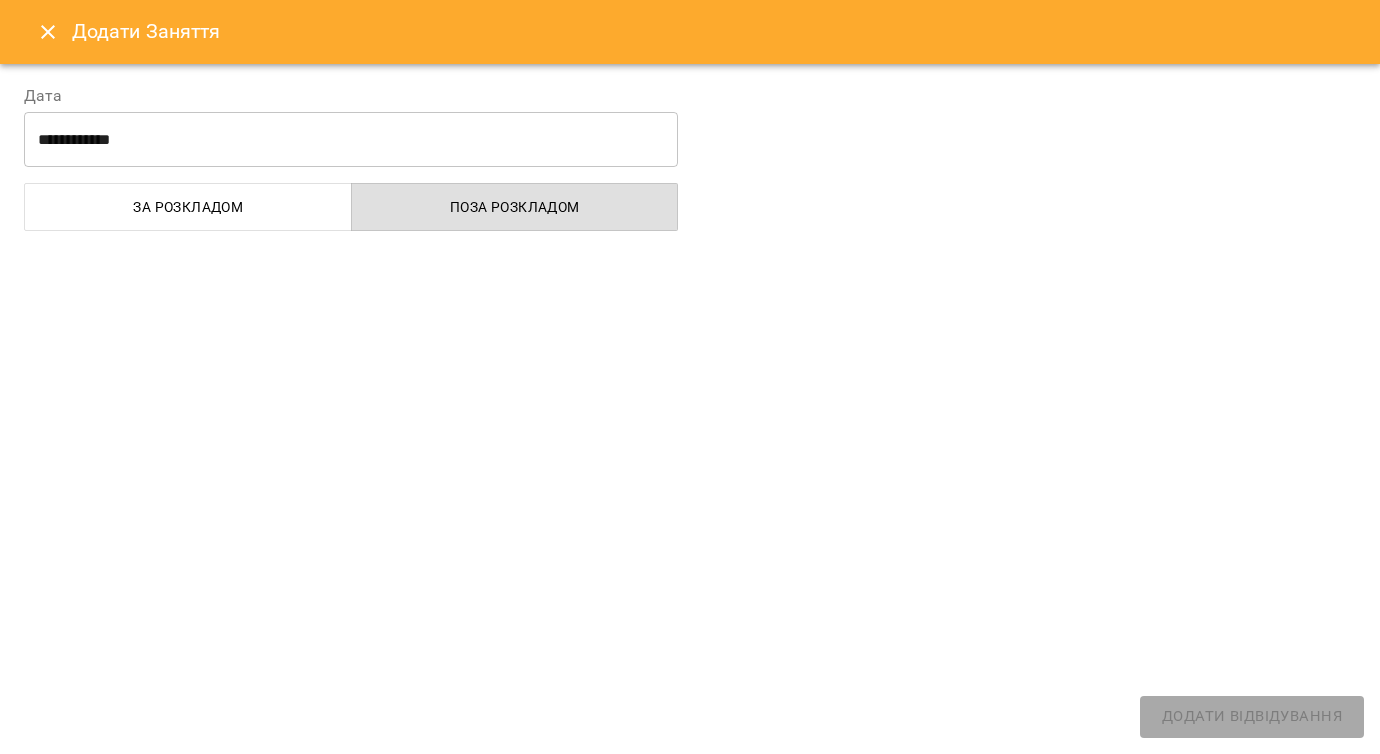 select on "**********" 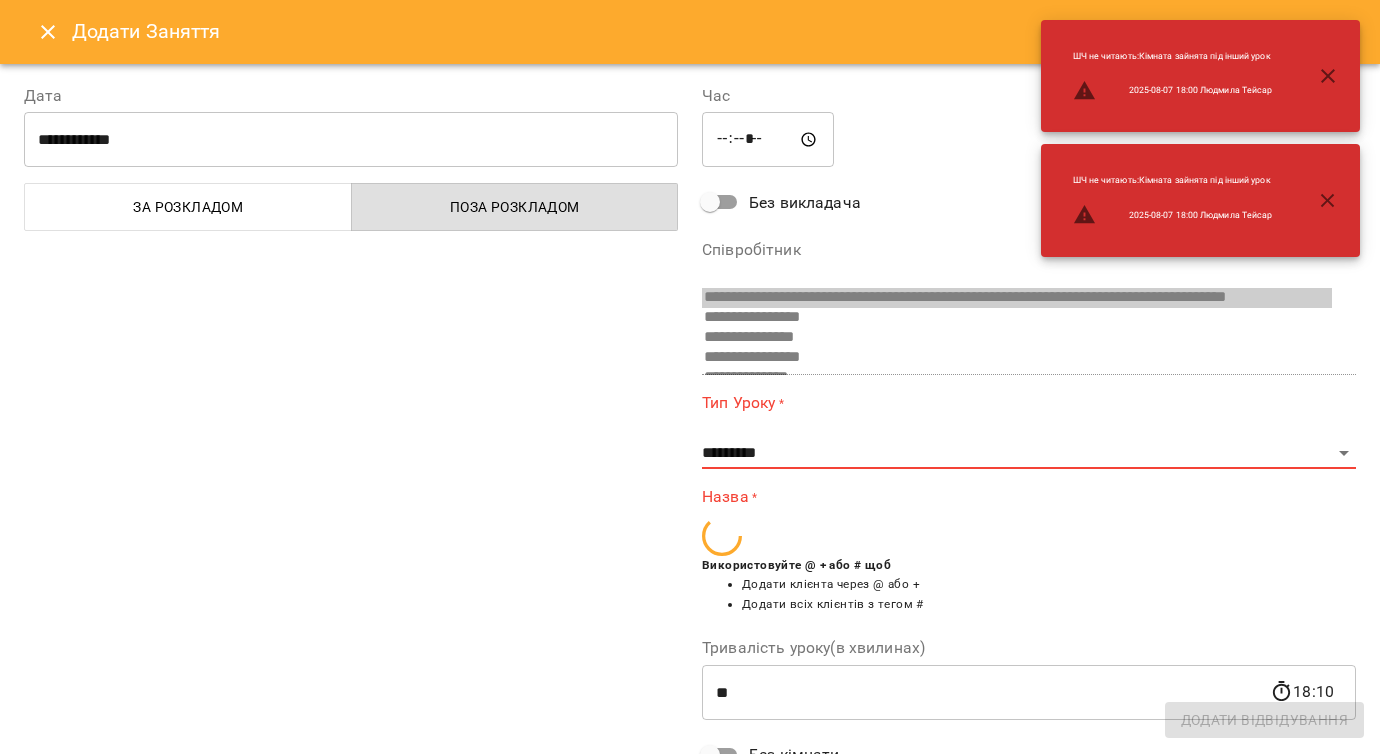 click 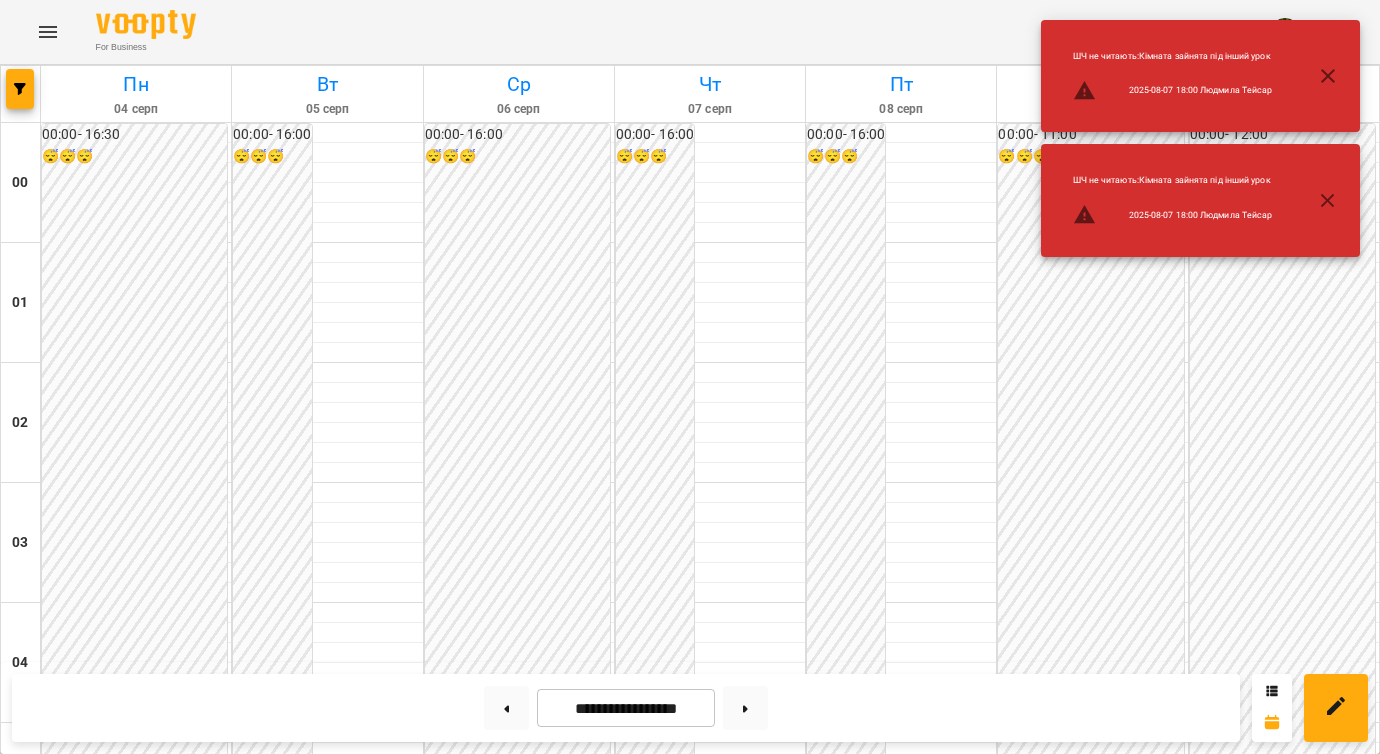 click 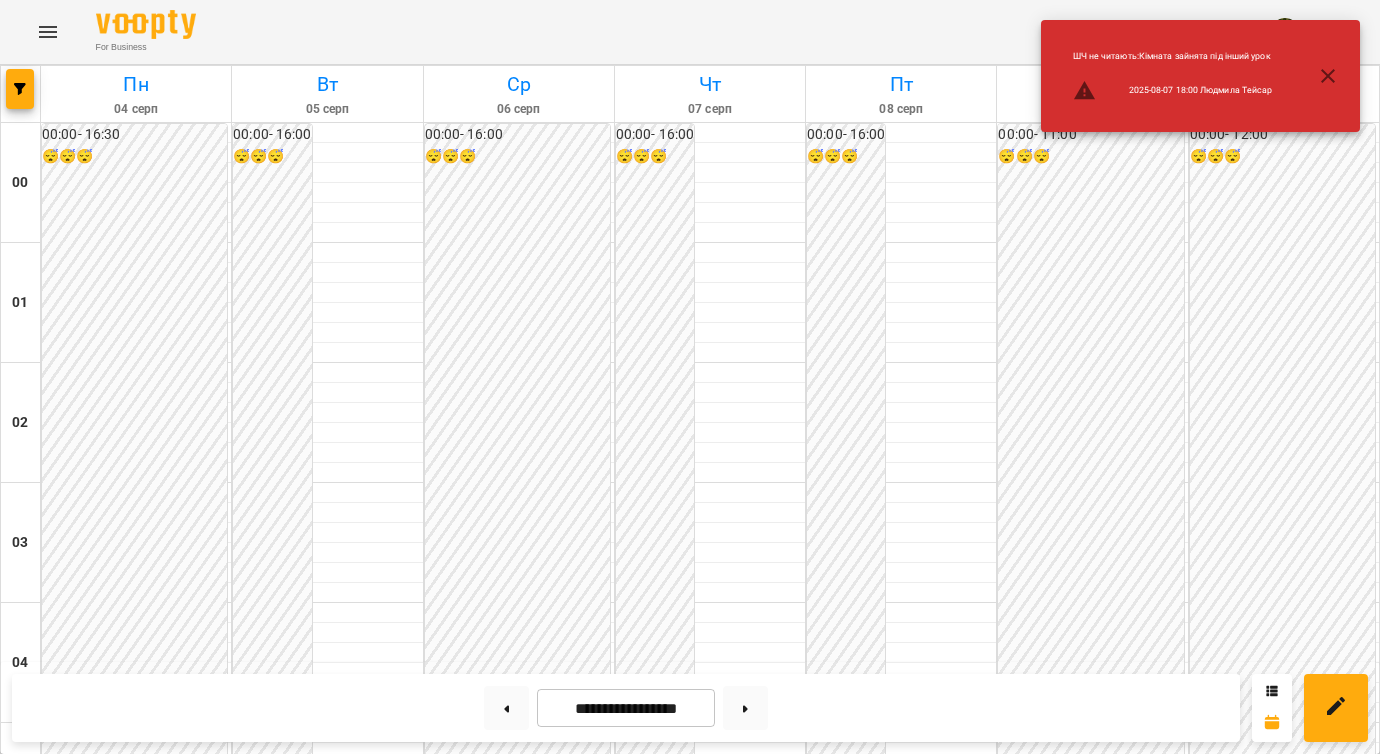 click 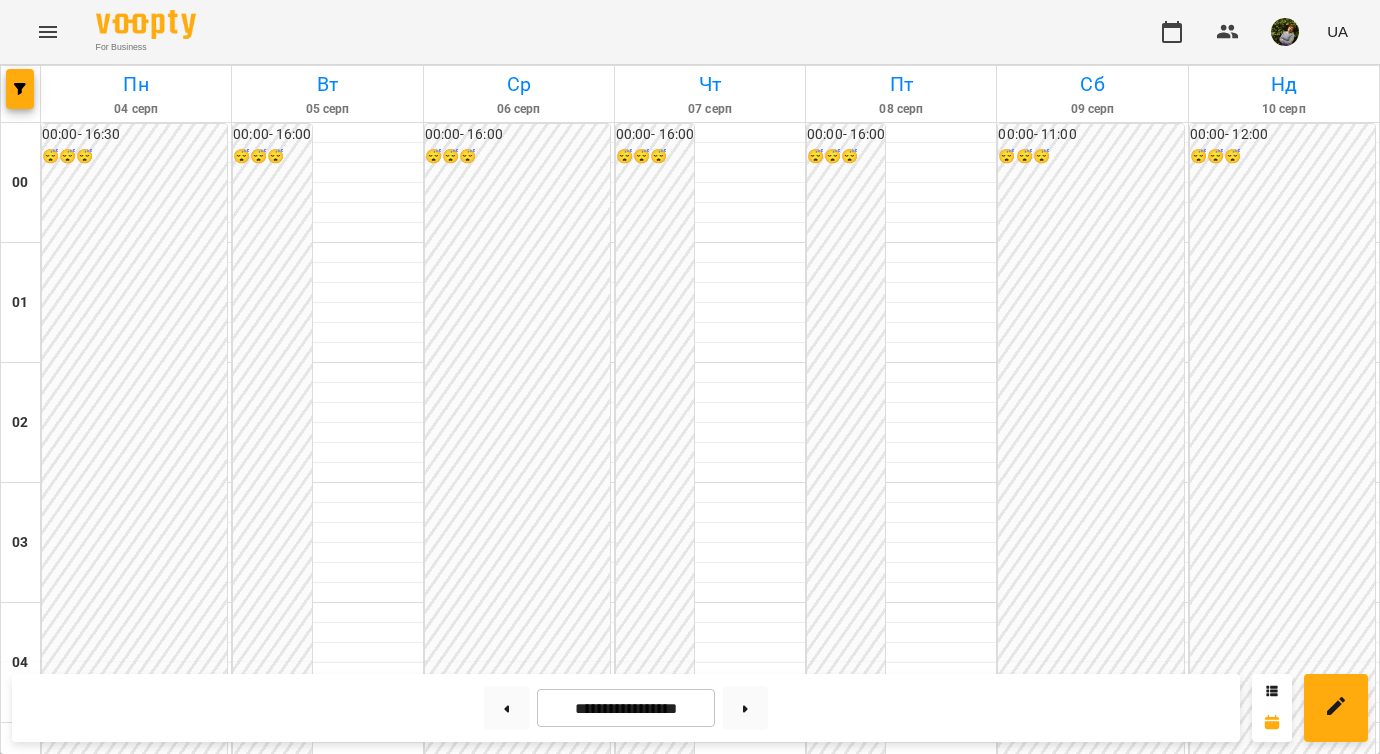 scroll, scrollTop: 1152, scrollLeft: 0, axis: vertical 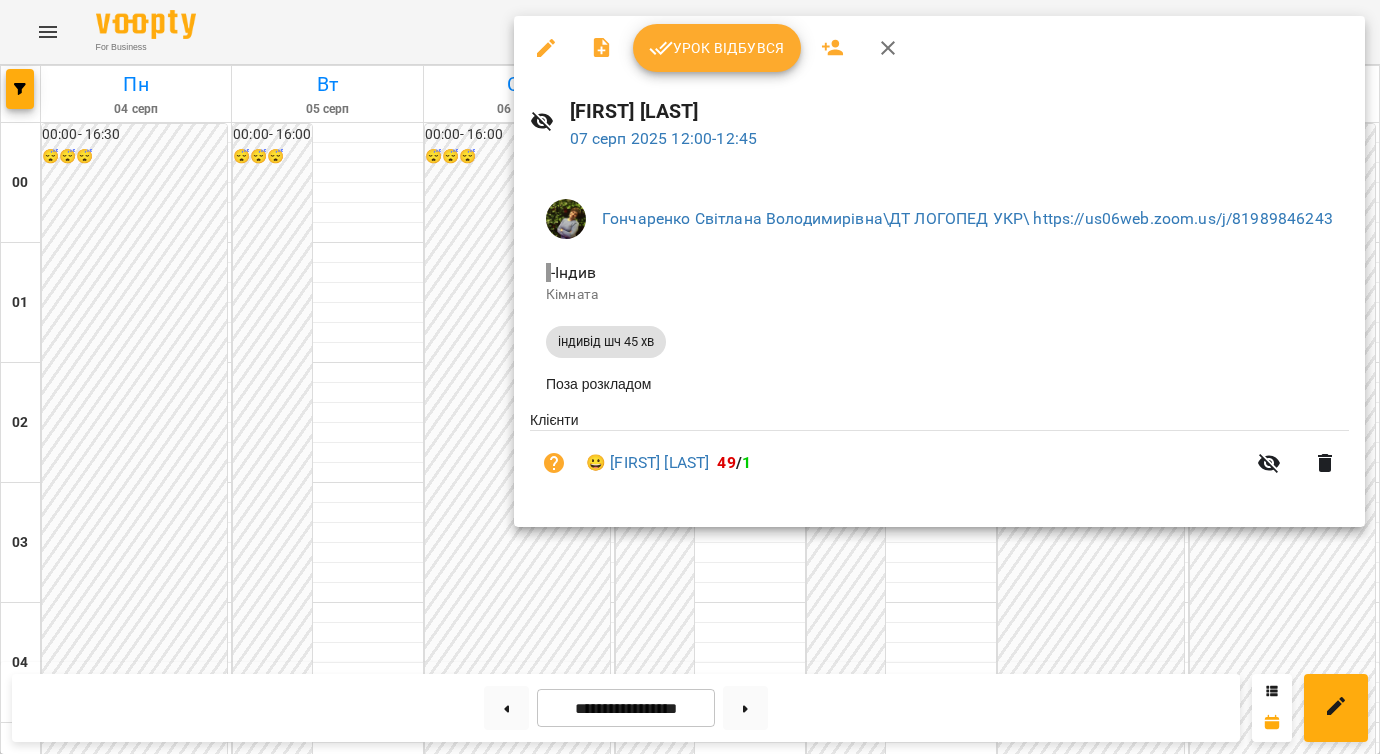 click at bounding box center (690, 377) 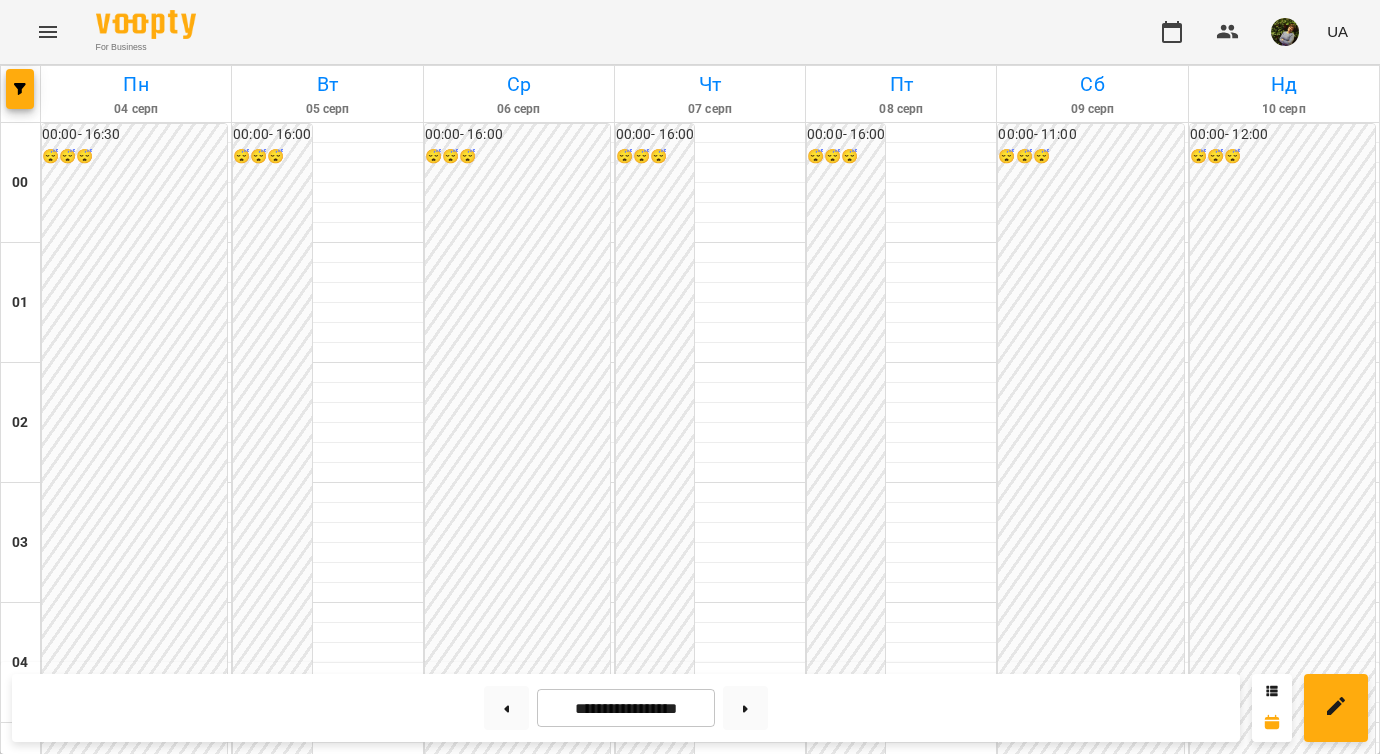 scroll, scrollTop: 909, scrollLeft: 0, axis: vertical 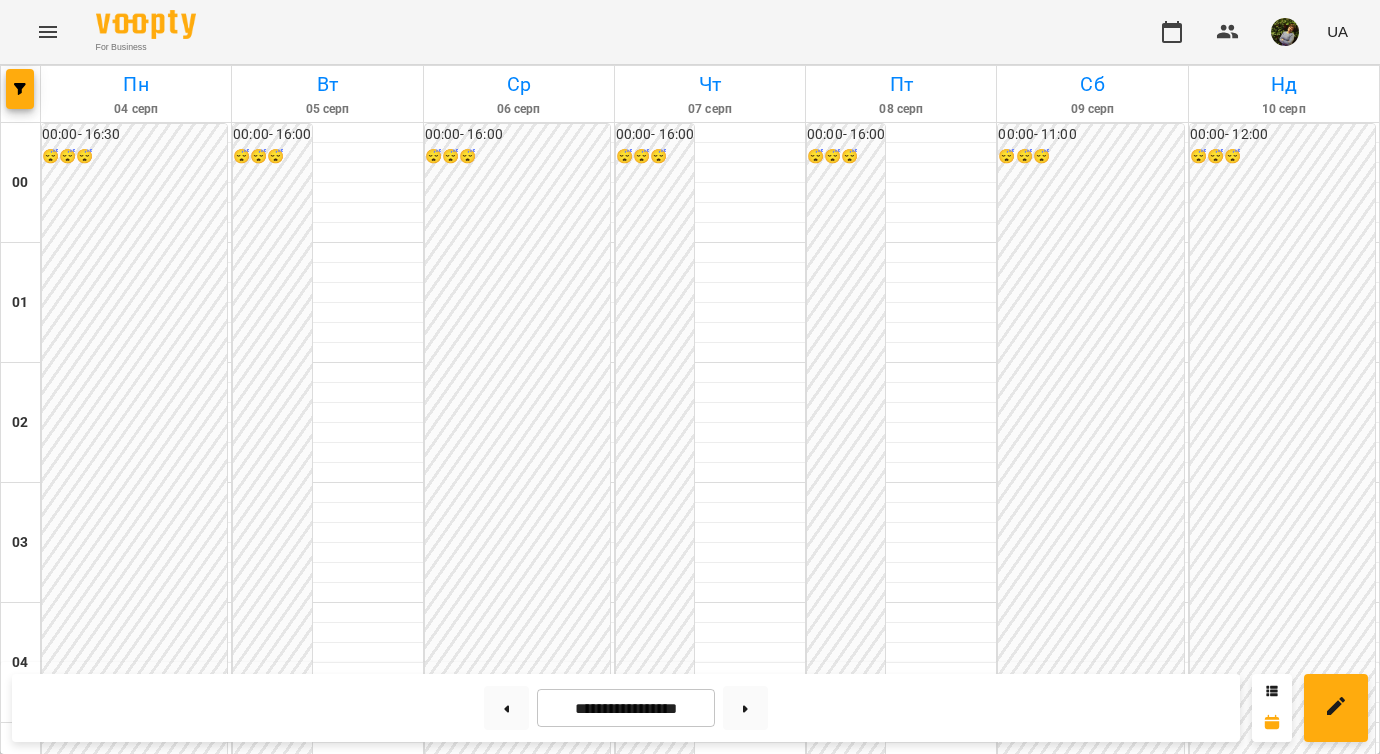 click on "10:00" at bounding box center (913, 1351) 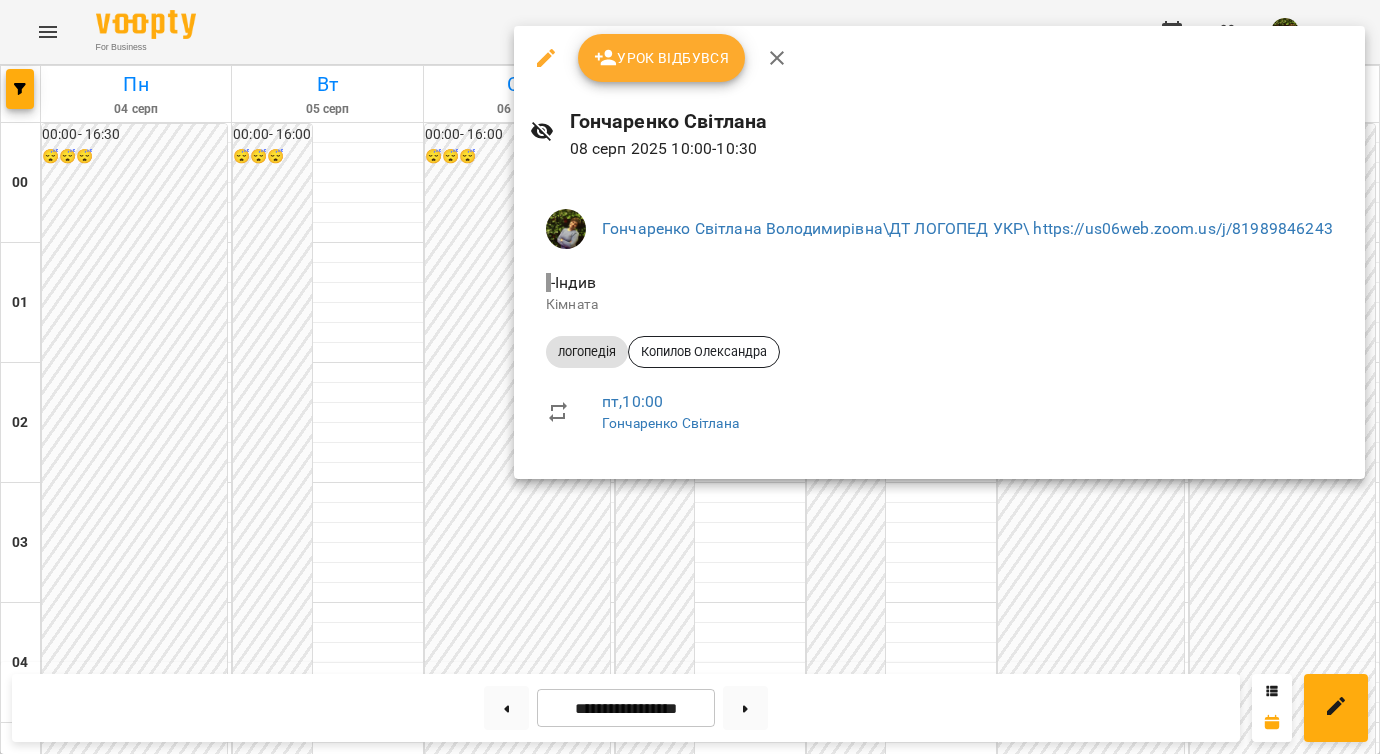 click at bounding box center [690, 377] 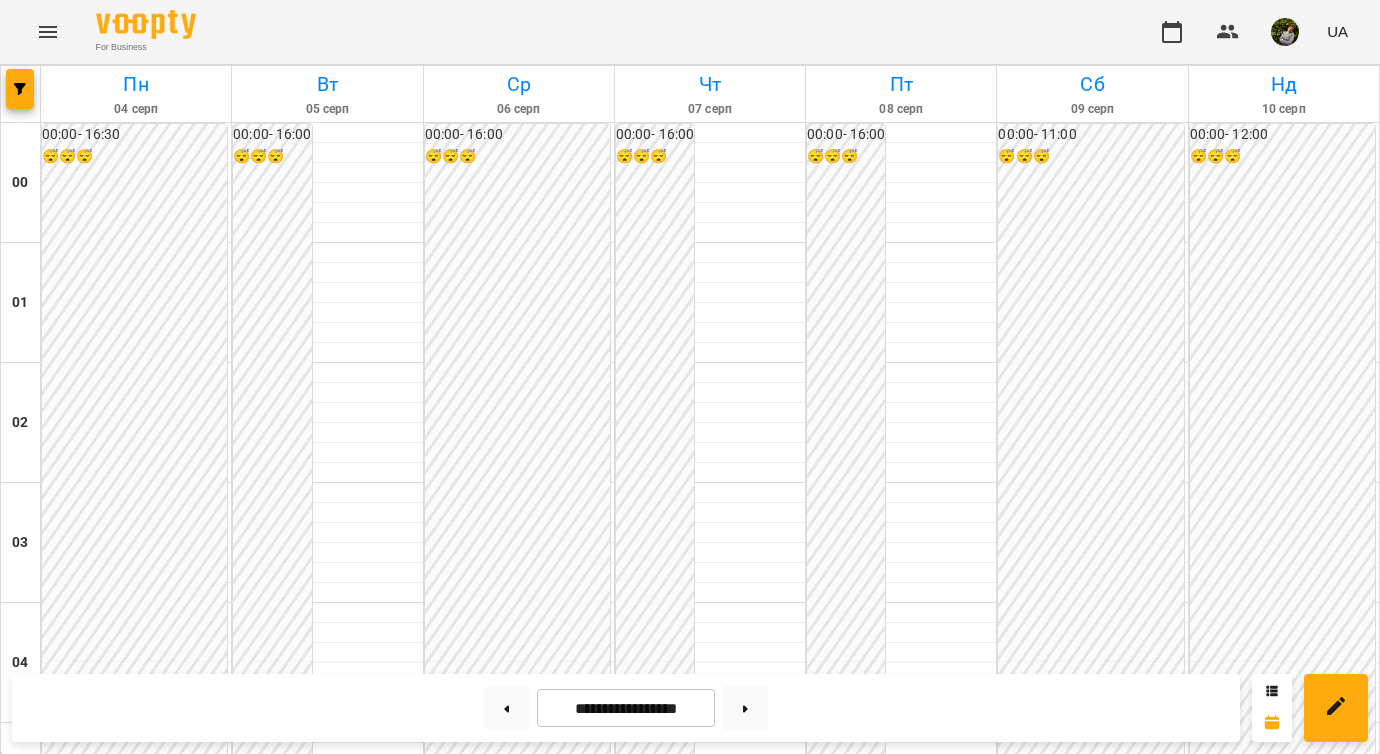 scroll, scrollTop: 1933, scrollLeft: 0, axis: vertical 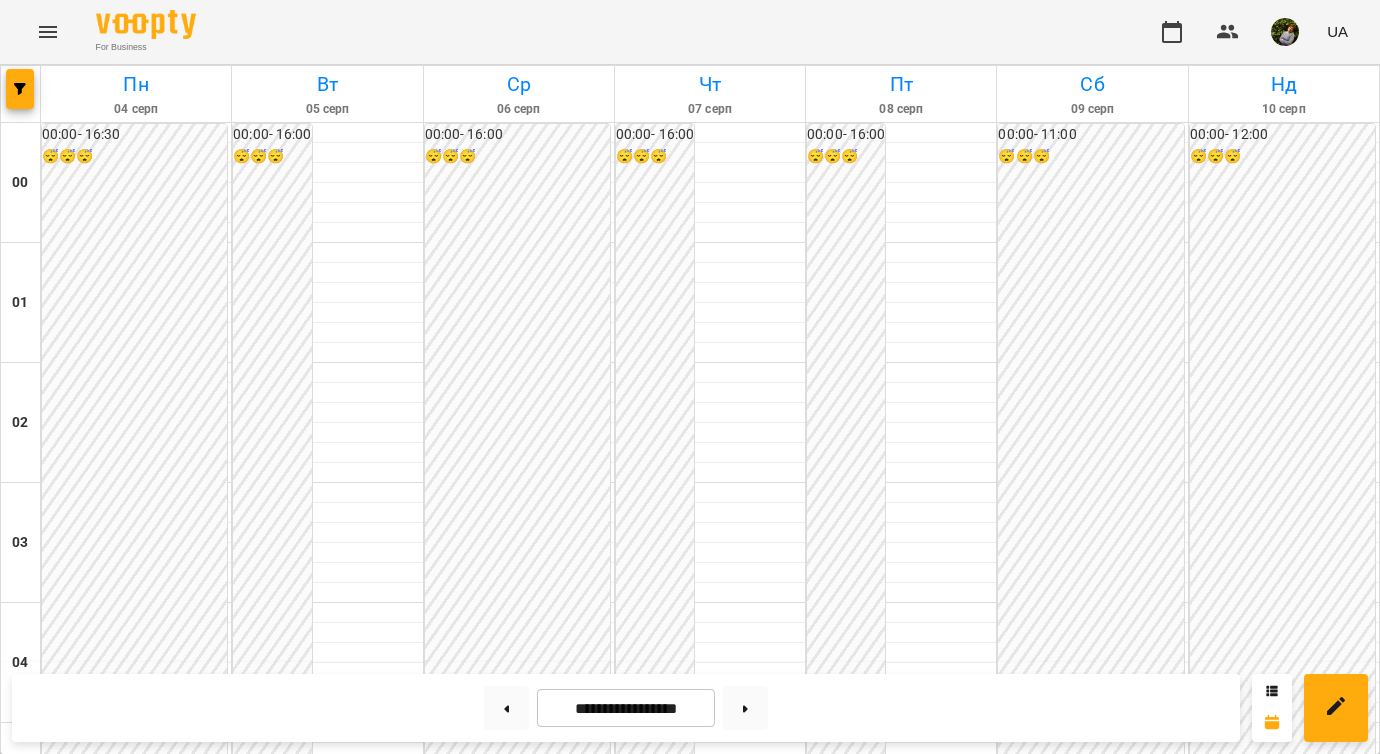 click on "19:00" at bounding box center (519, 2431) 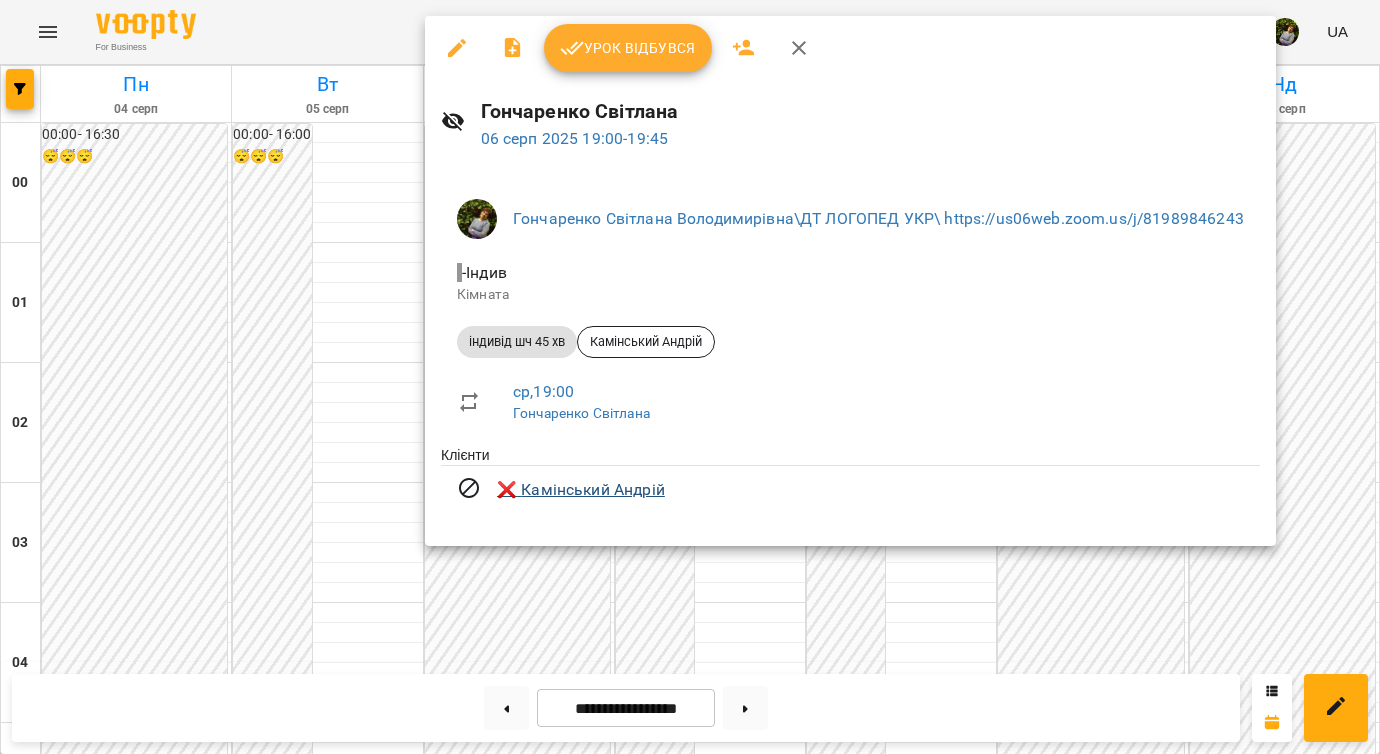 click on "❌   [LAST] [FIRST]" at bounding box center [581, 490] 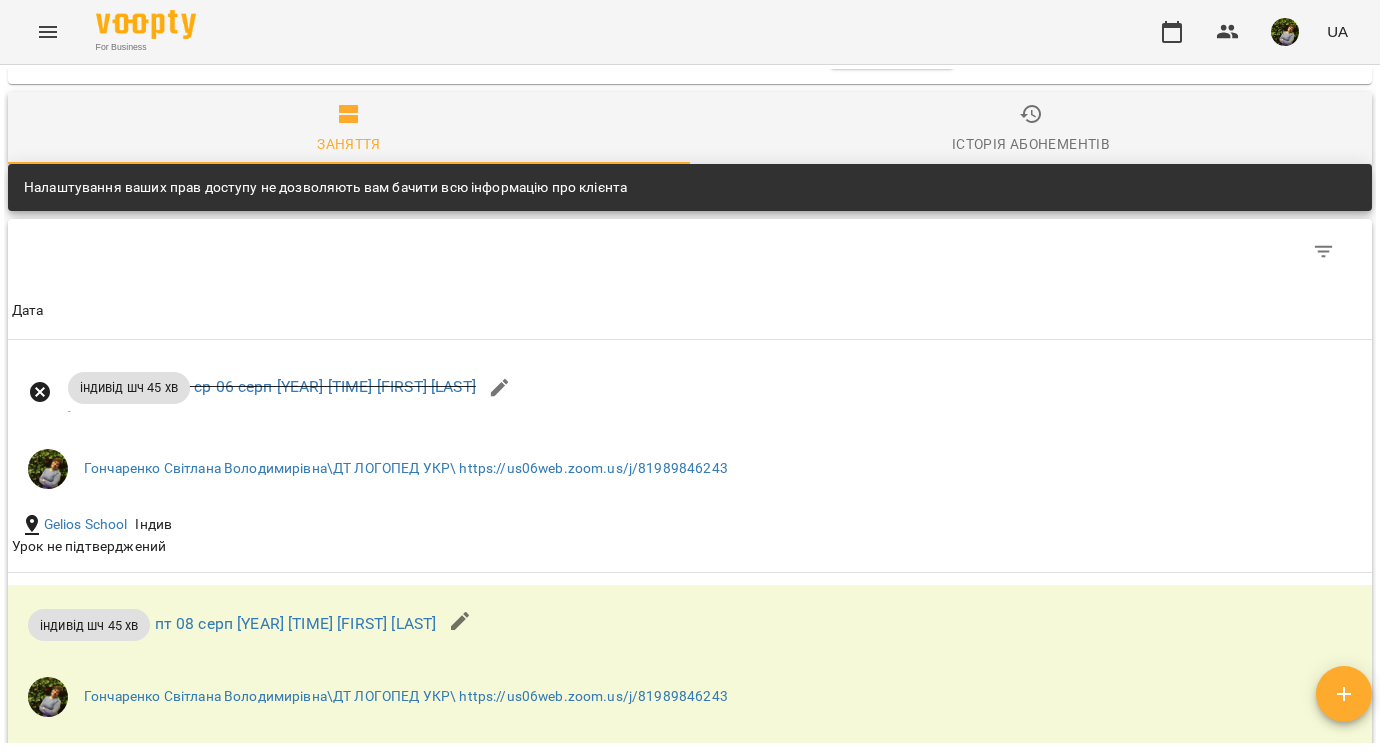 scroll, scrollTop: 2140, scrollLeft: 0, axis: vertical 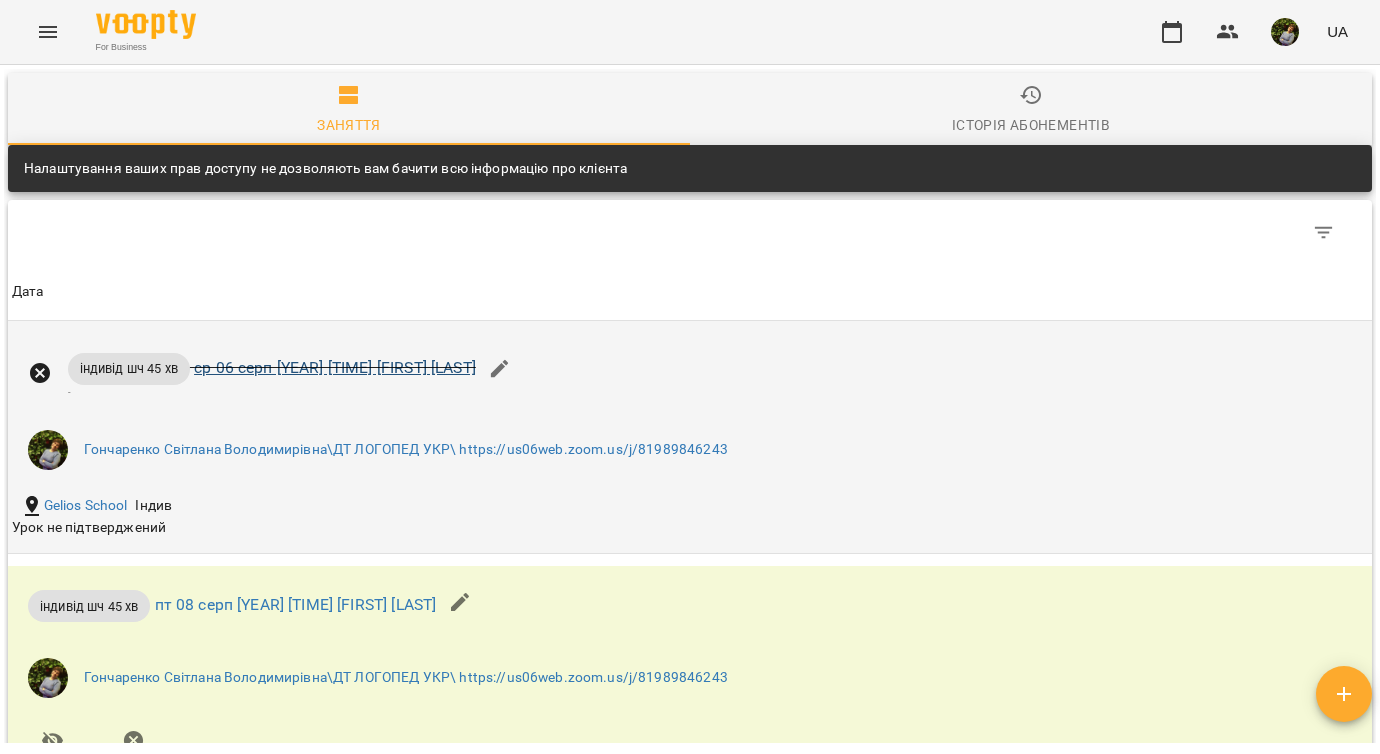 click on "ср 06 серп 2025 19:00 [LAST] [FIRST]" at bounding box center (335, 367) 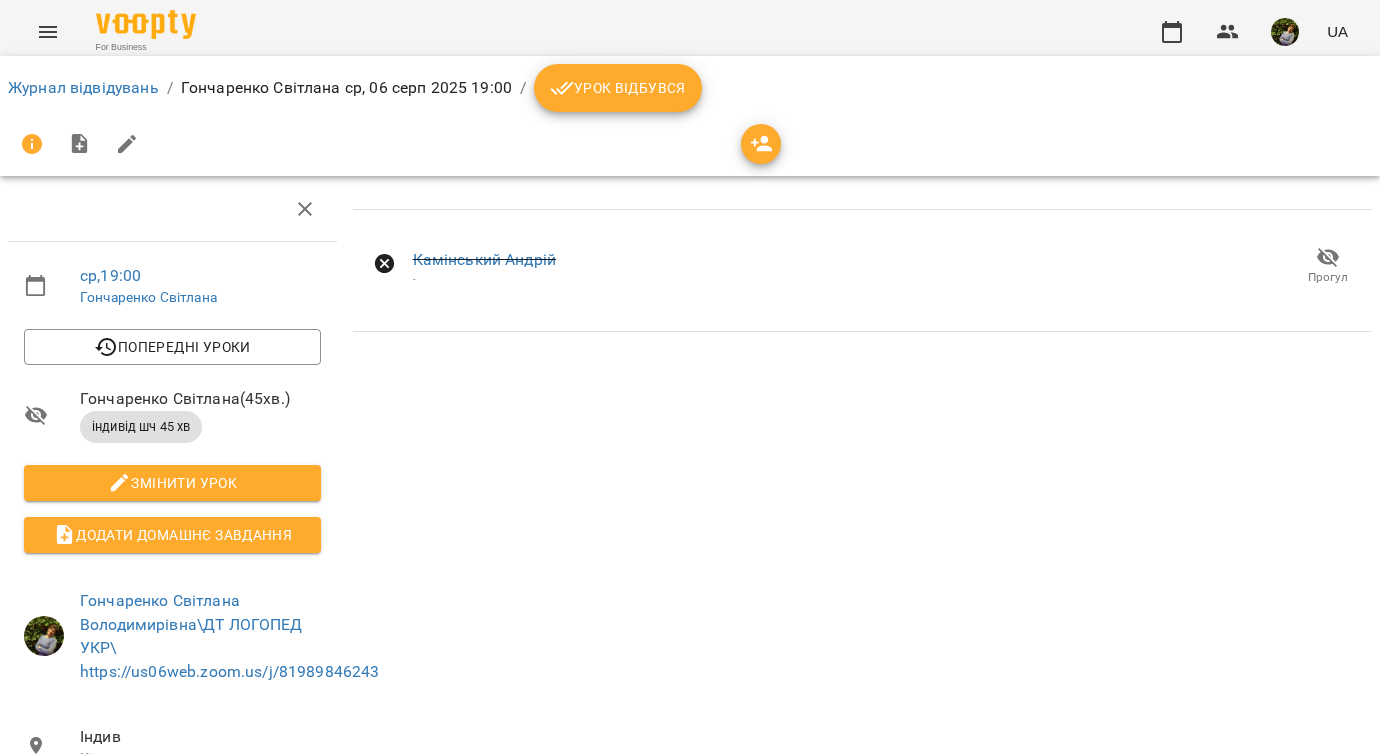 click 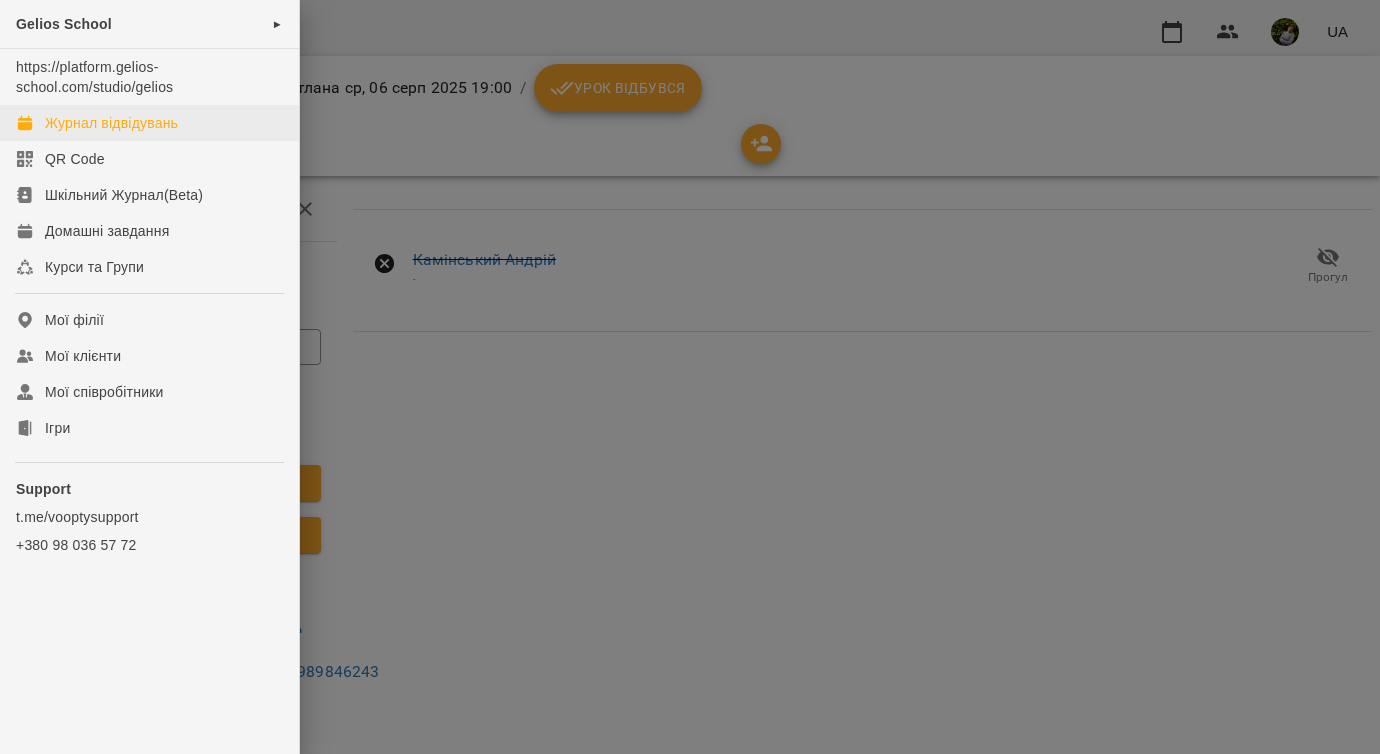 click on "Журнал відвідувань" at bounding box center [111, 123] 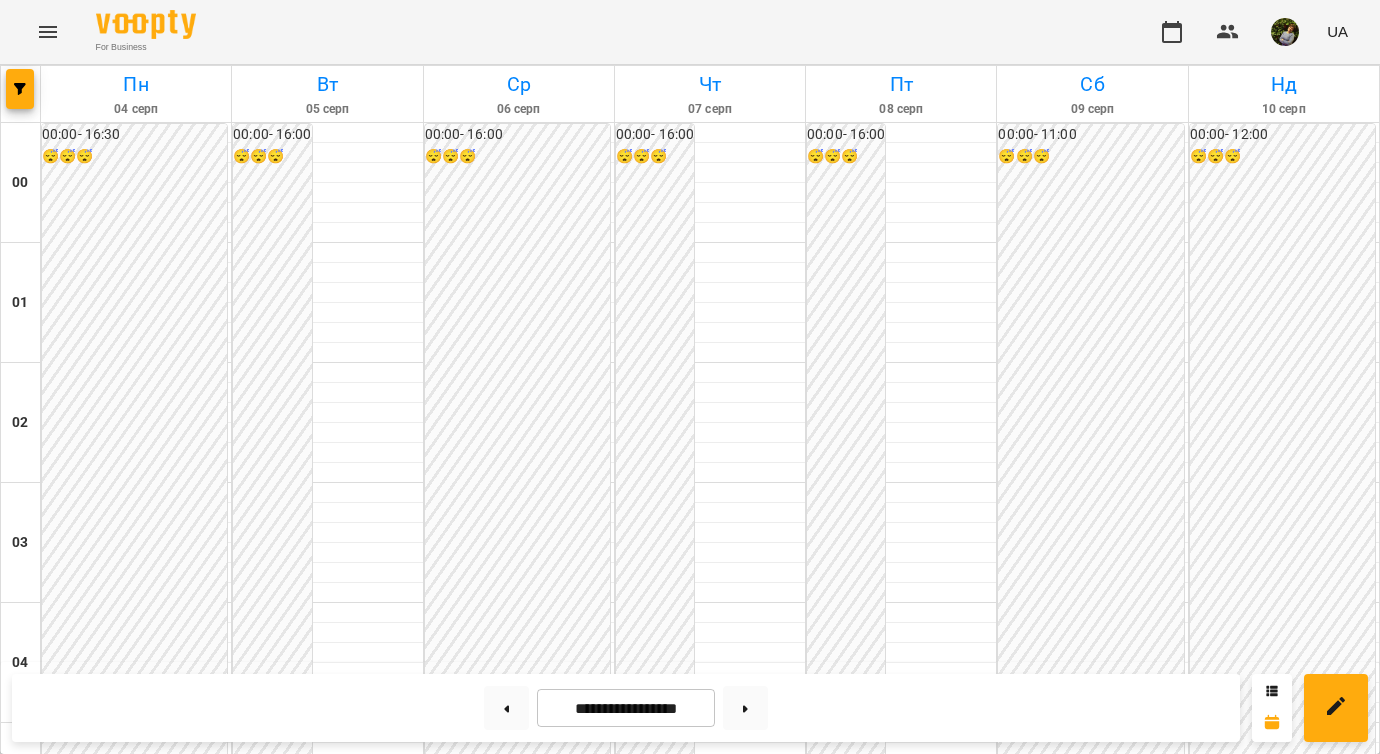 scroll, scrollTop: 1868, scrollLeft: 0, axis: vertical 